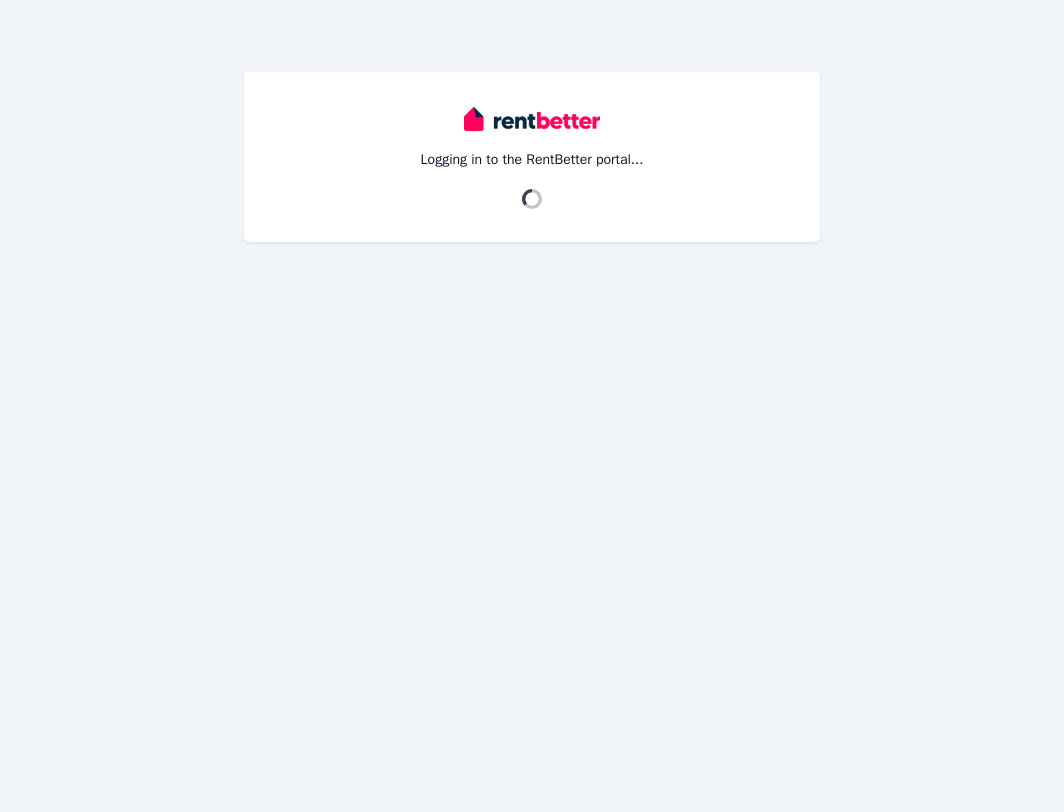 scroll, scrollTop: 0, scrollLeft: 0, axis: both 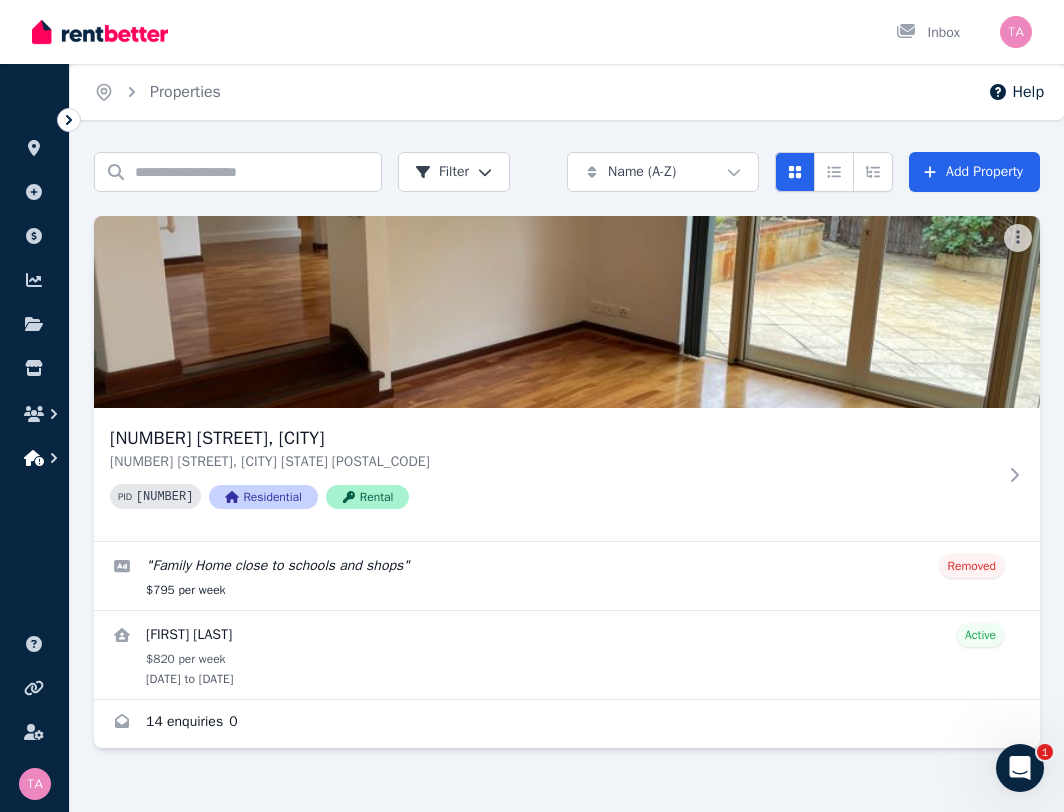 click 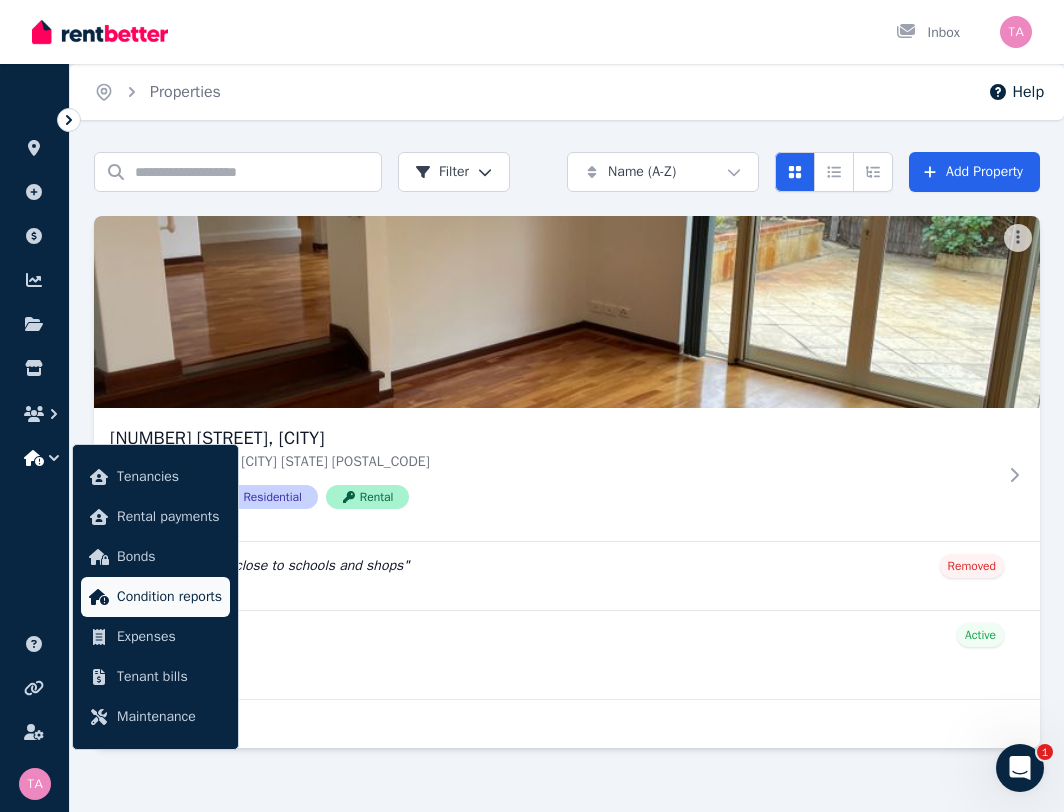 click on "Condition reports" at bounding box center (169, 597) 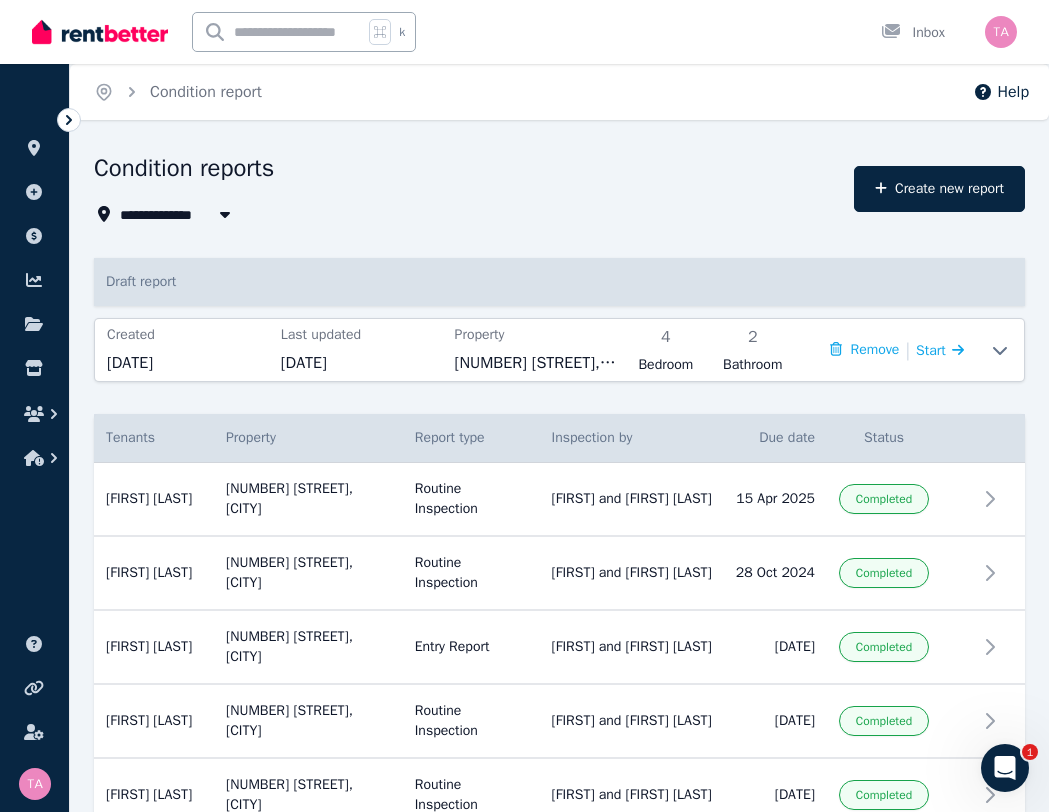 click 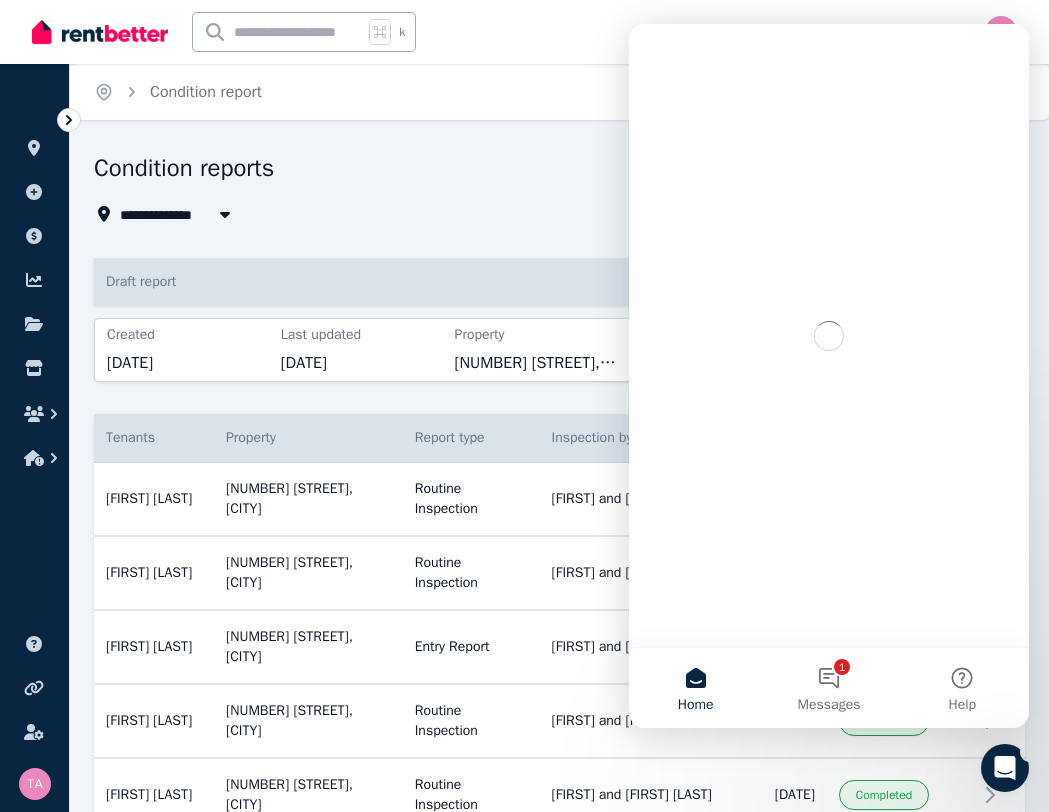 scroll, scrollTop: 0, scrollLeft: 0, axis: both 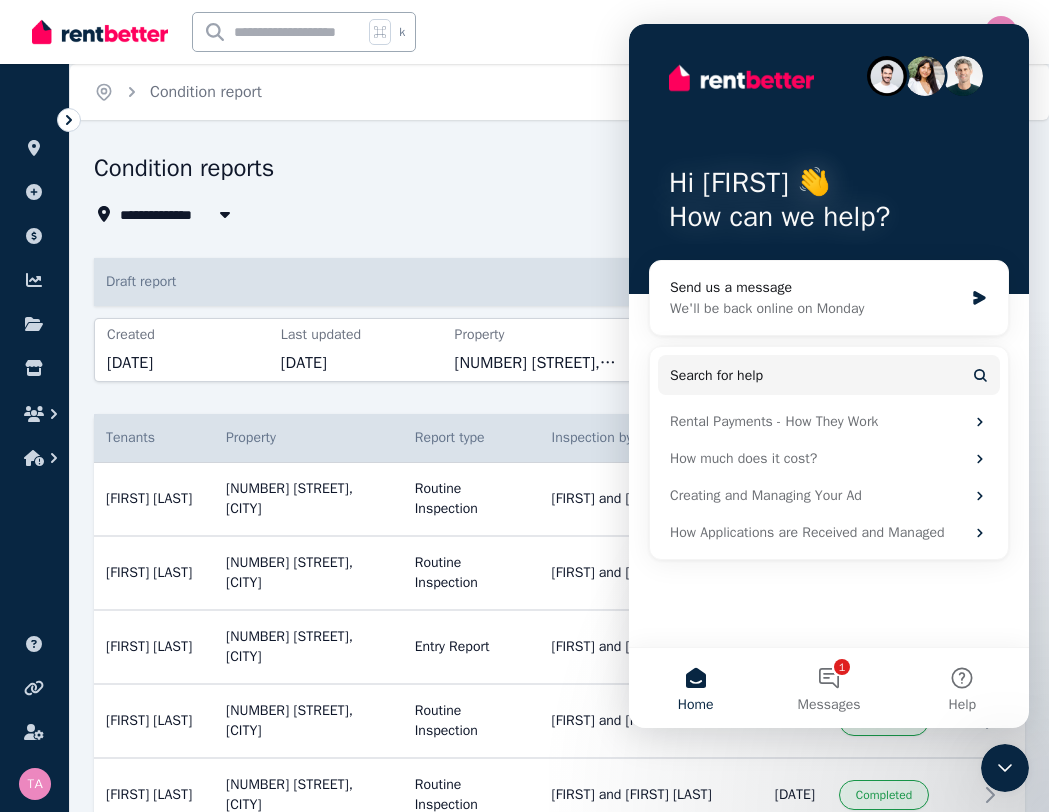 click on "k Inbox" at bounding box center (490, 32) 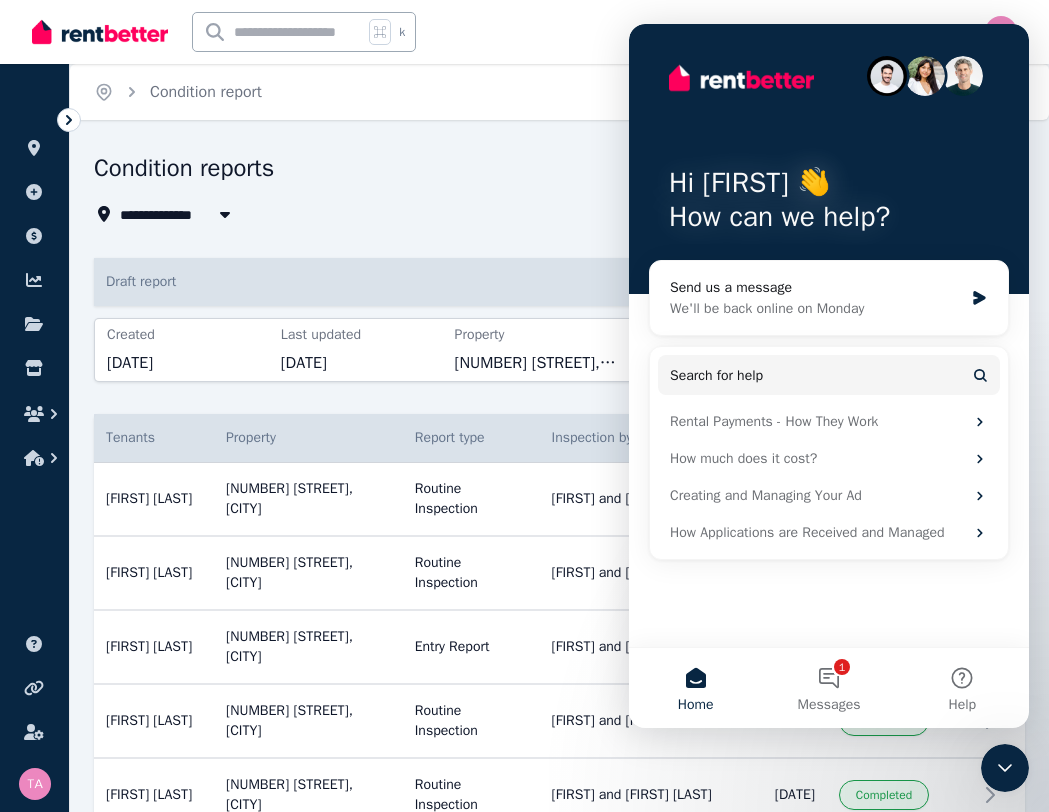 click on "Open main menu k Inbox Open user menu" at bounding box center (524, 32) 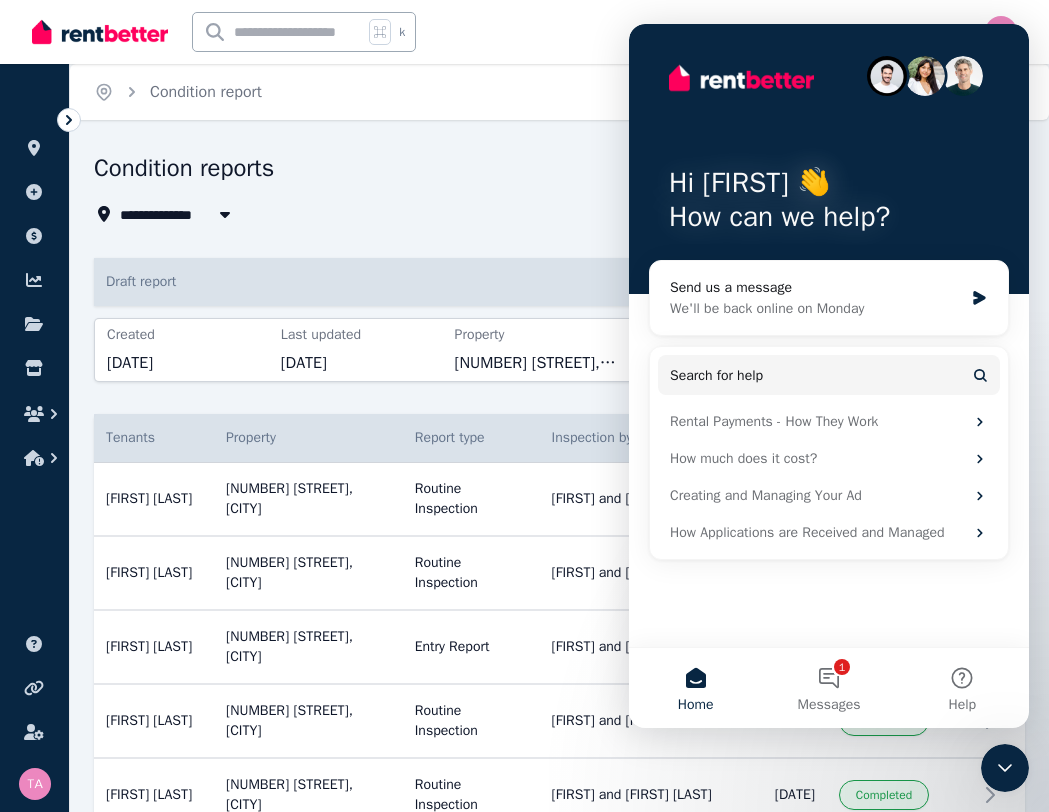 click 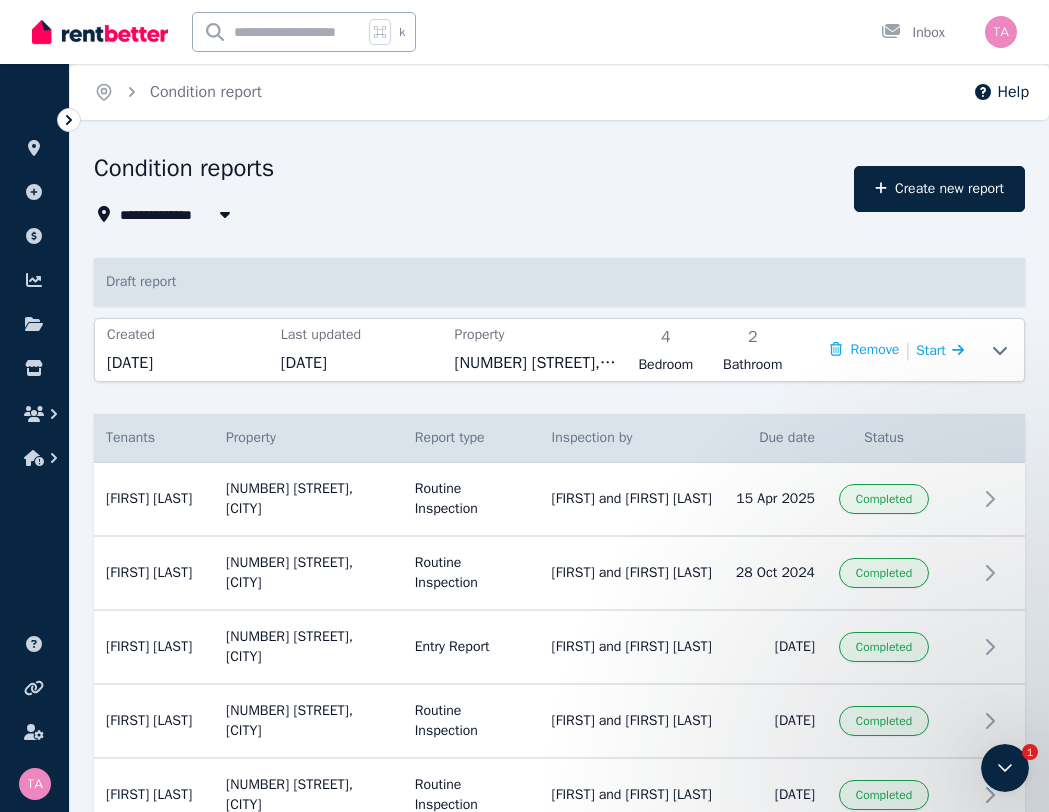 scroll, scrollTop: 0, scrollLeft: 0, axis: both 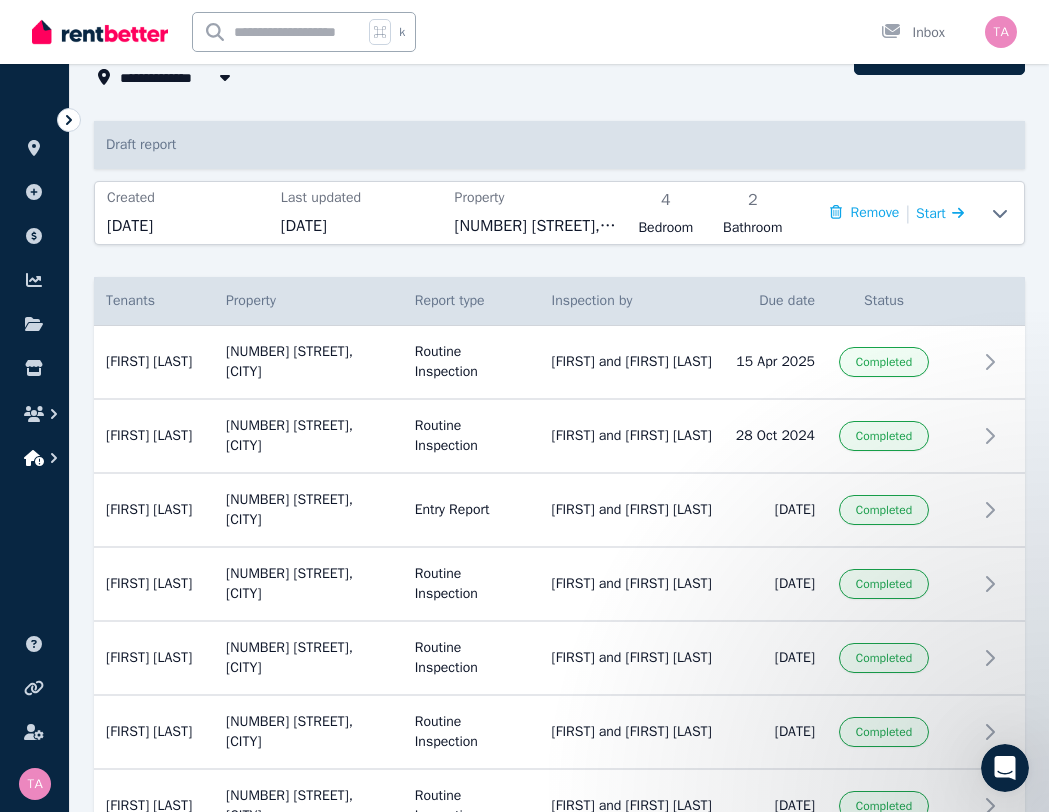 click 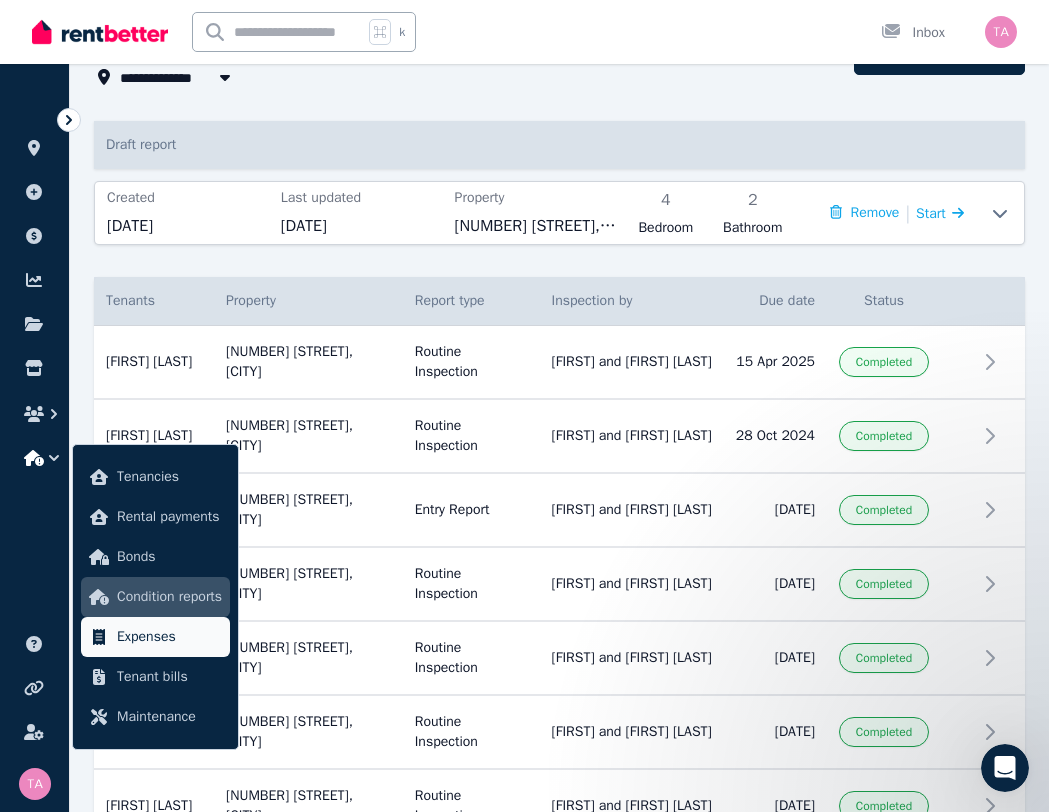 click on "Expenses" at bounding box center [169, 637] 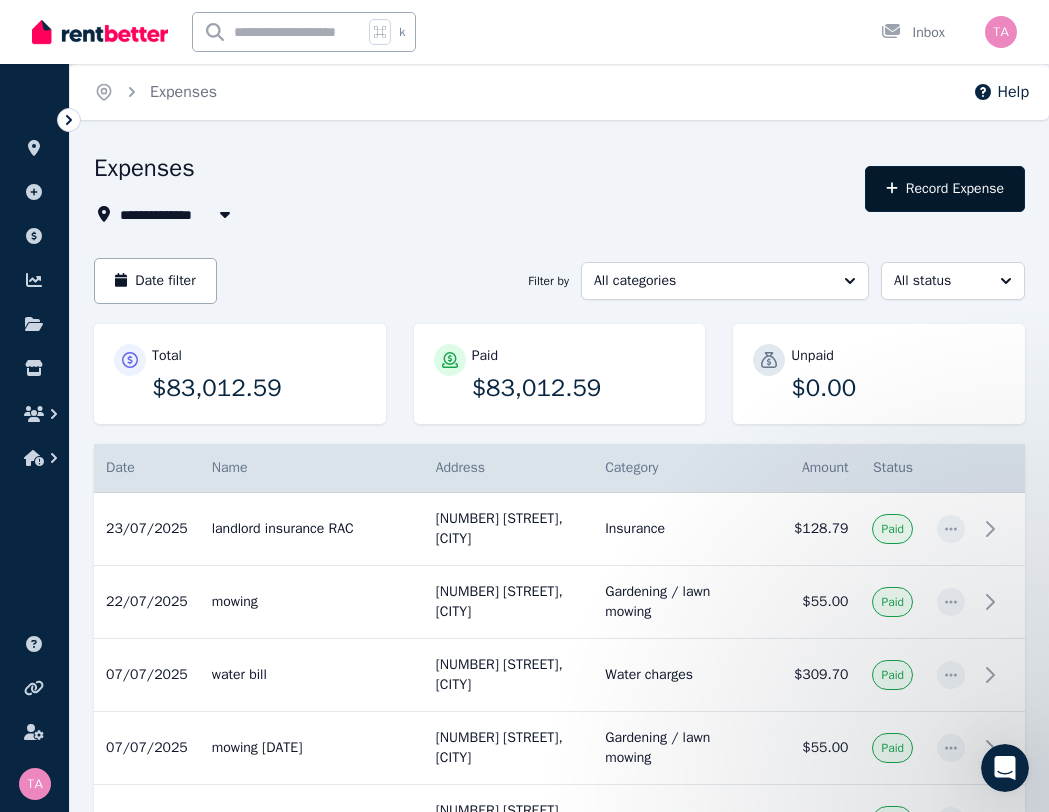 click on "Record Expense" at bounding box center (945, 189) 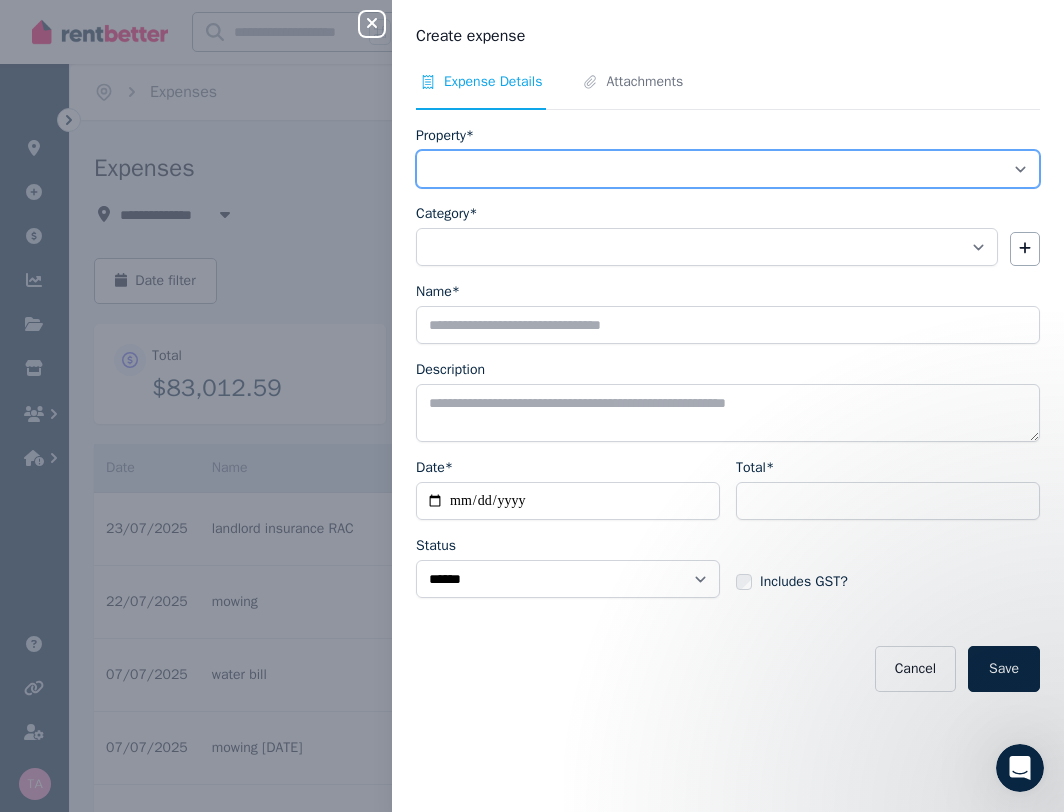 click on "**********" at bounding box center [728, 169] 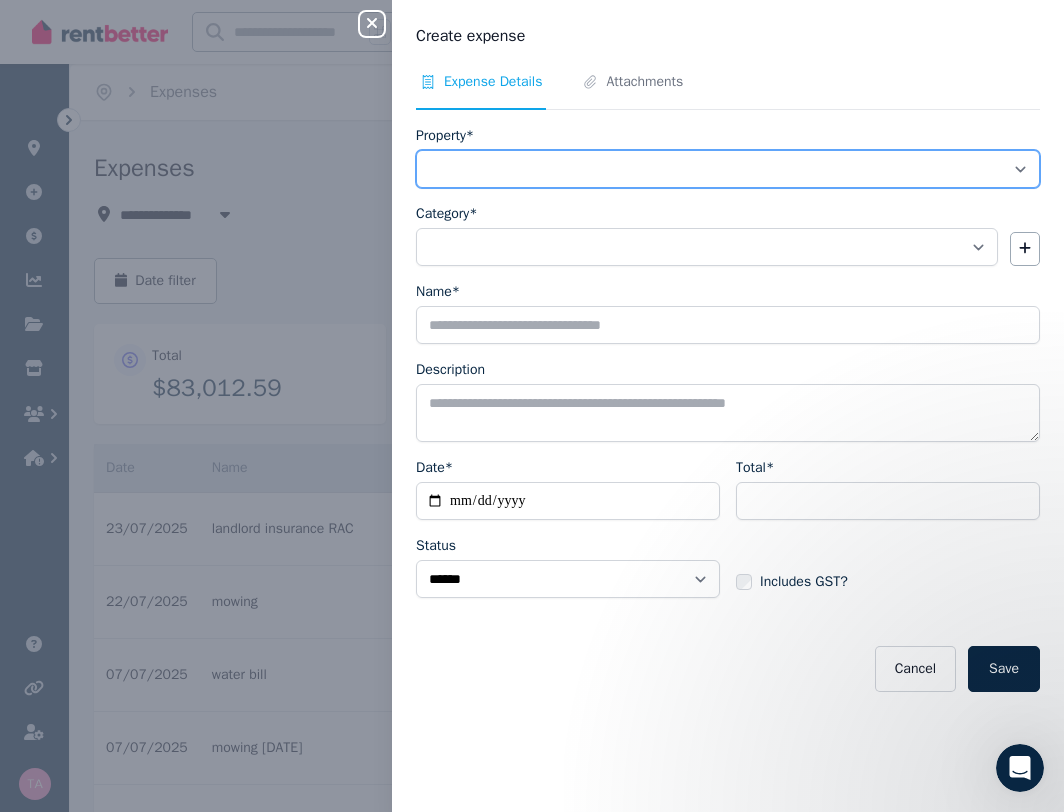 select on "**********" 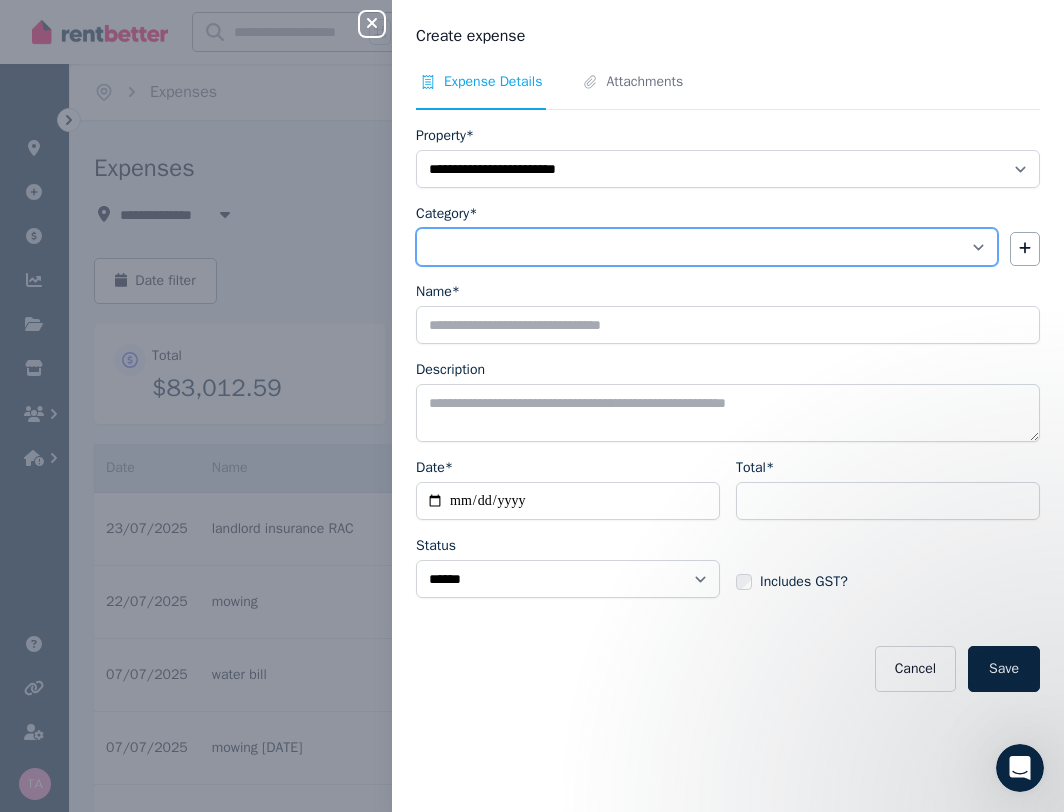click on "**********" at bounding box center [707, 247] 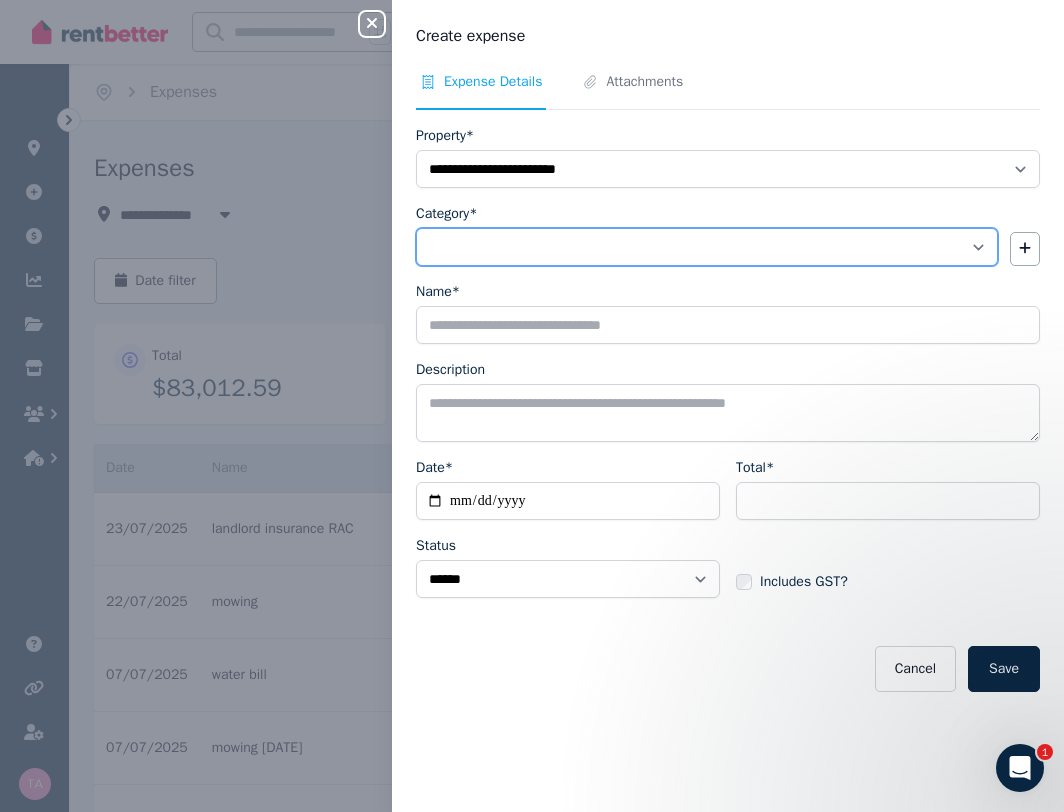 select on "**********" 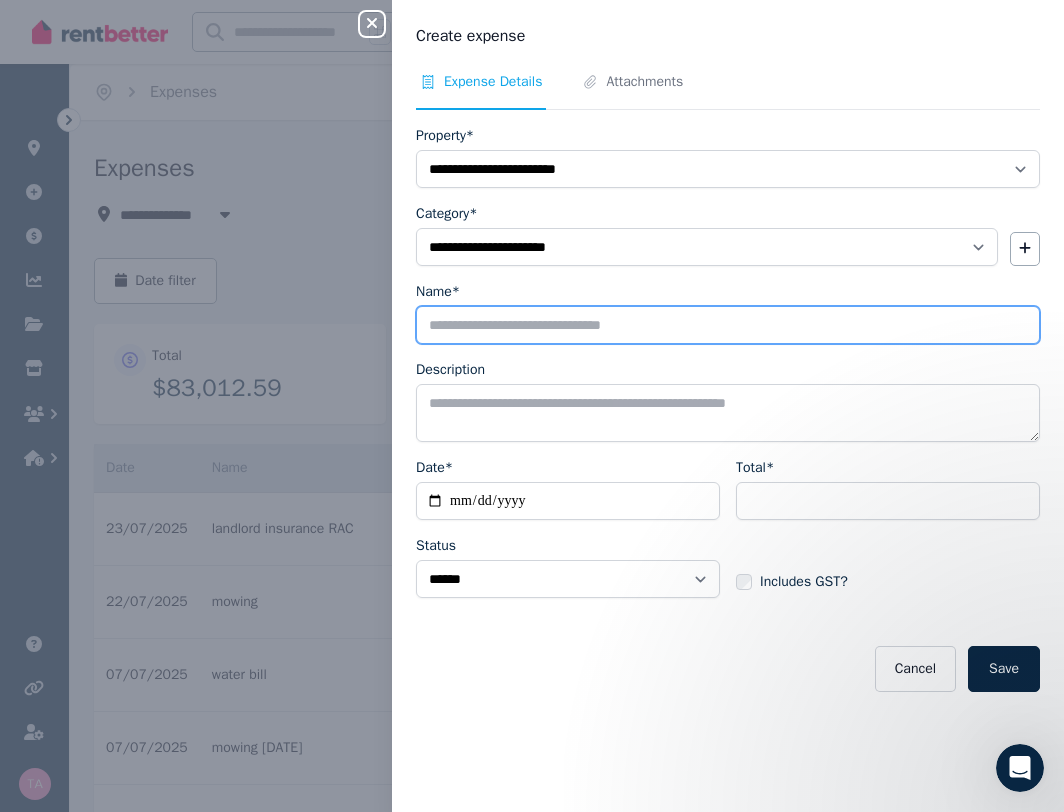 click on "Name*" at bounding box center [728, 325] 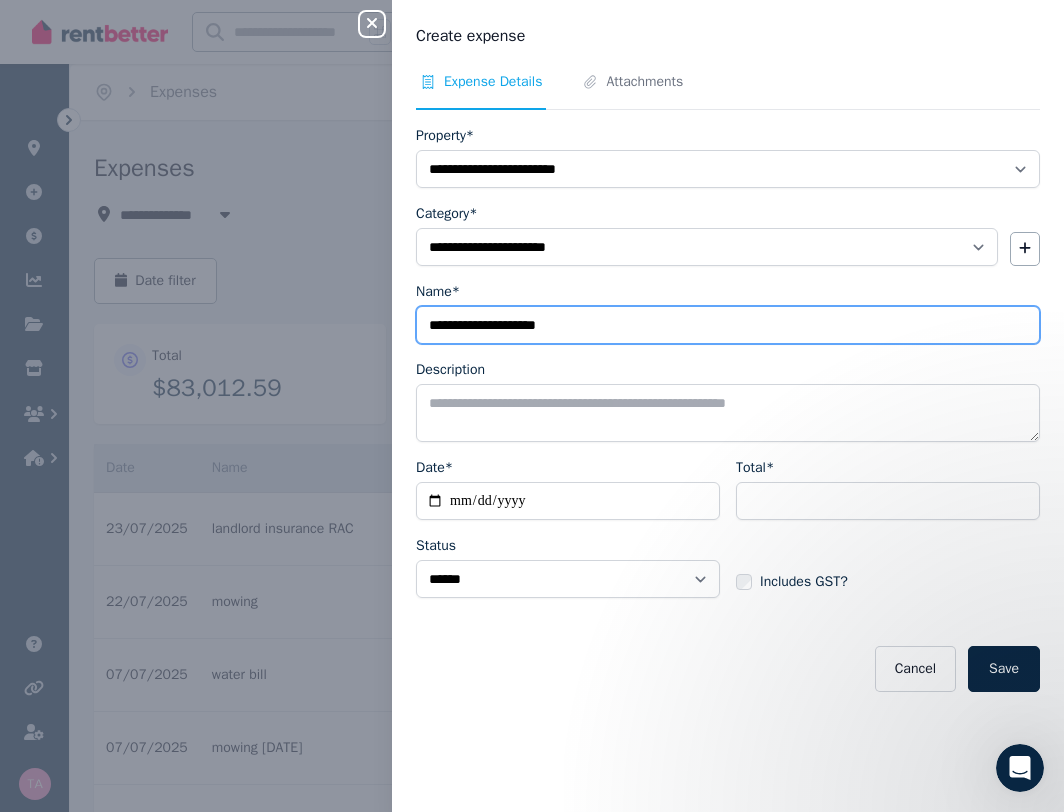 type on "**********" 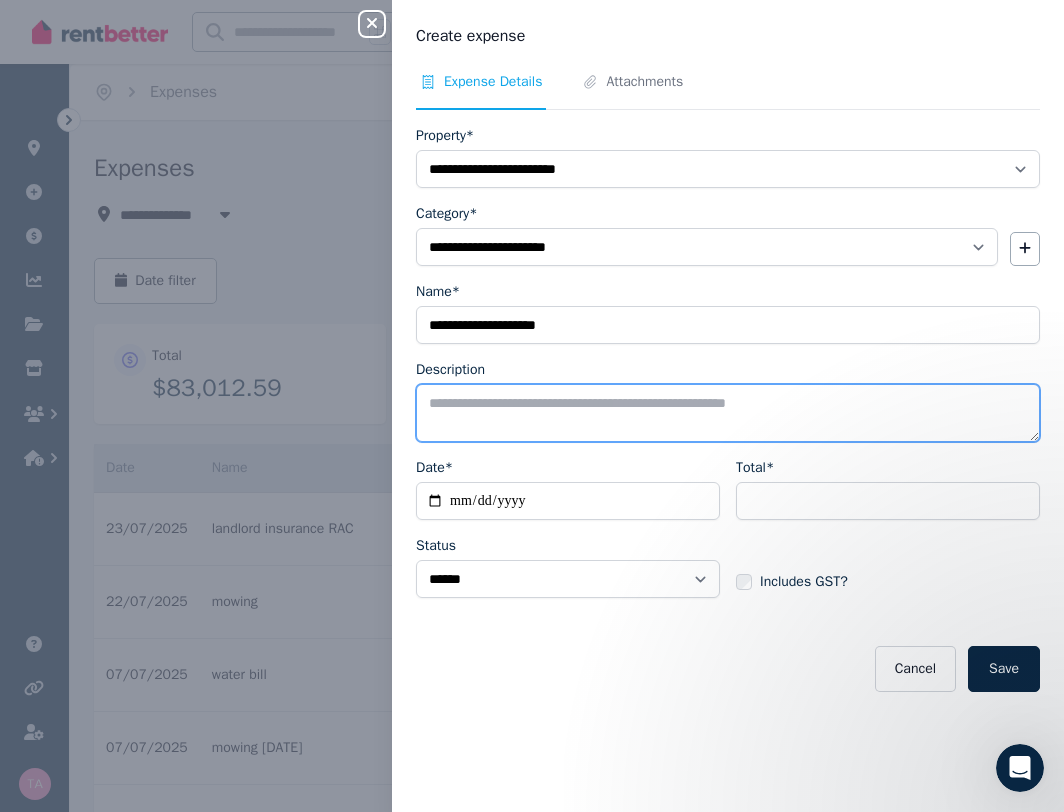 click on "Description" at bounding box center (728, 413) 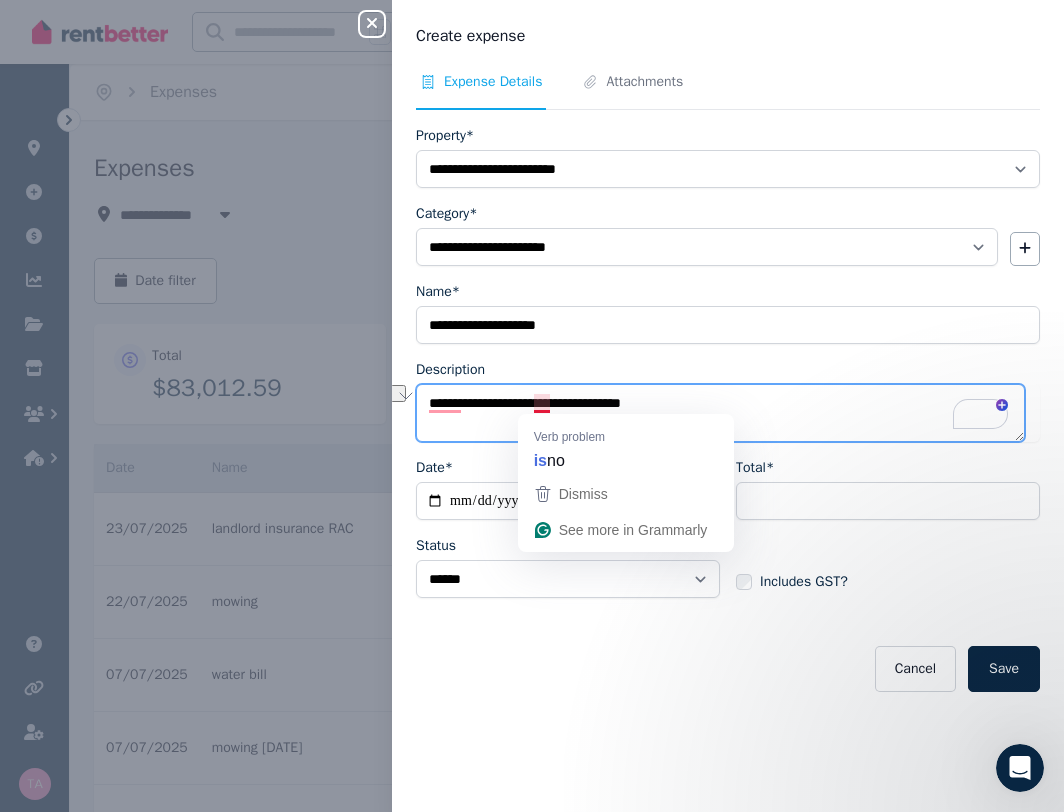 drag, startPoint x: 629, startPoint y: 403, endPoint x: 531, endPoint y: 403, distance: 98 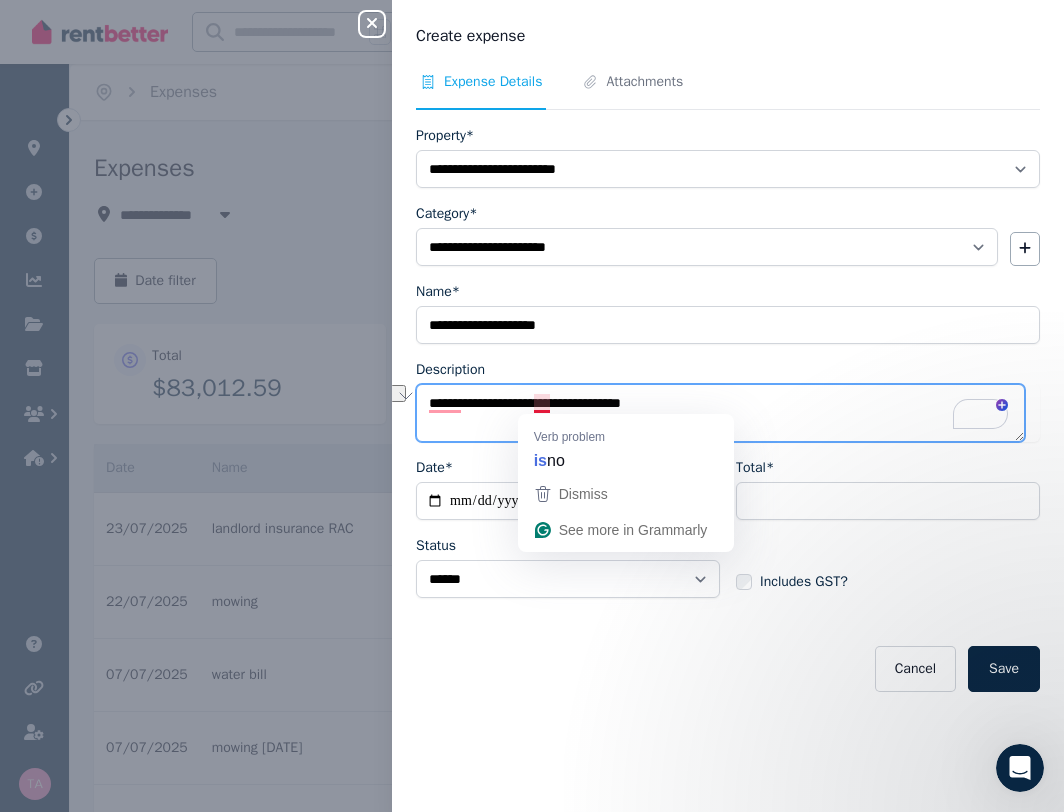 click on "**********" at bounding box center (720, 413) 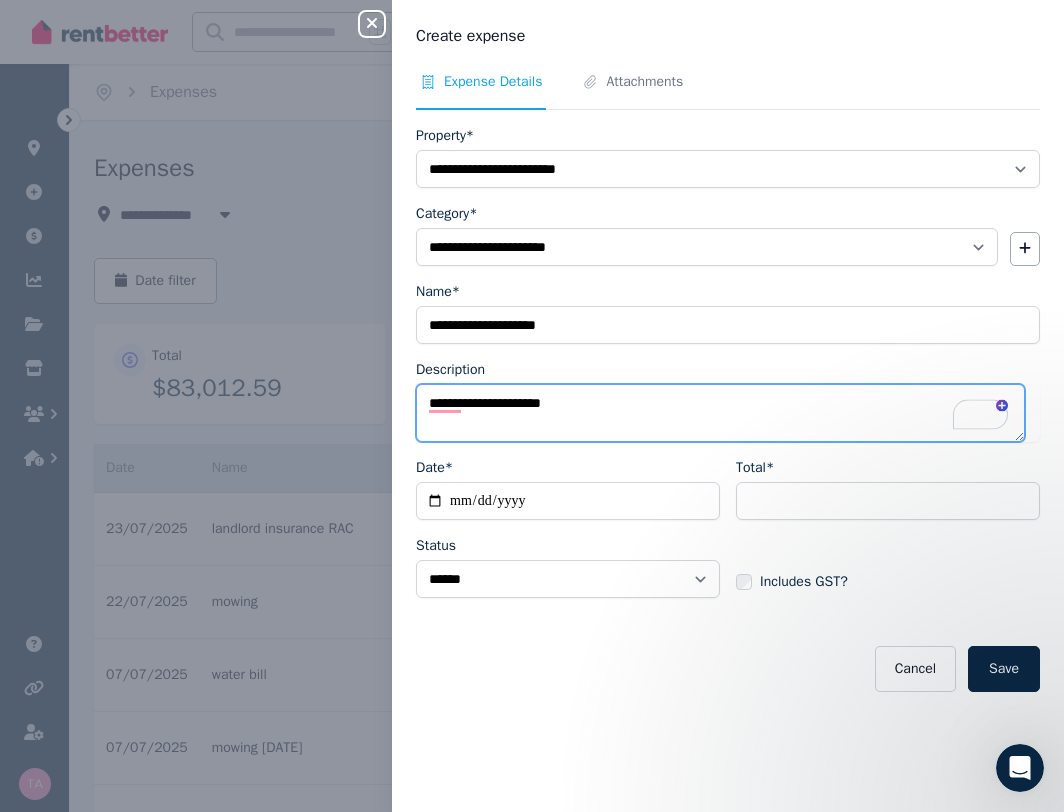 click on "**********" at bounding box center [720, 413] 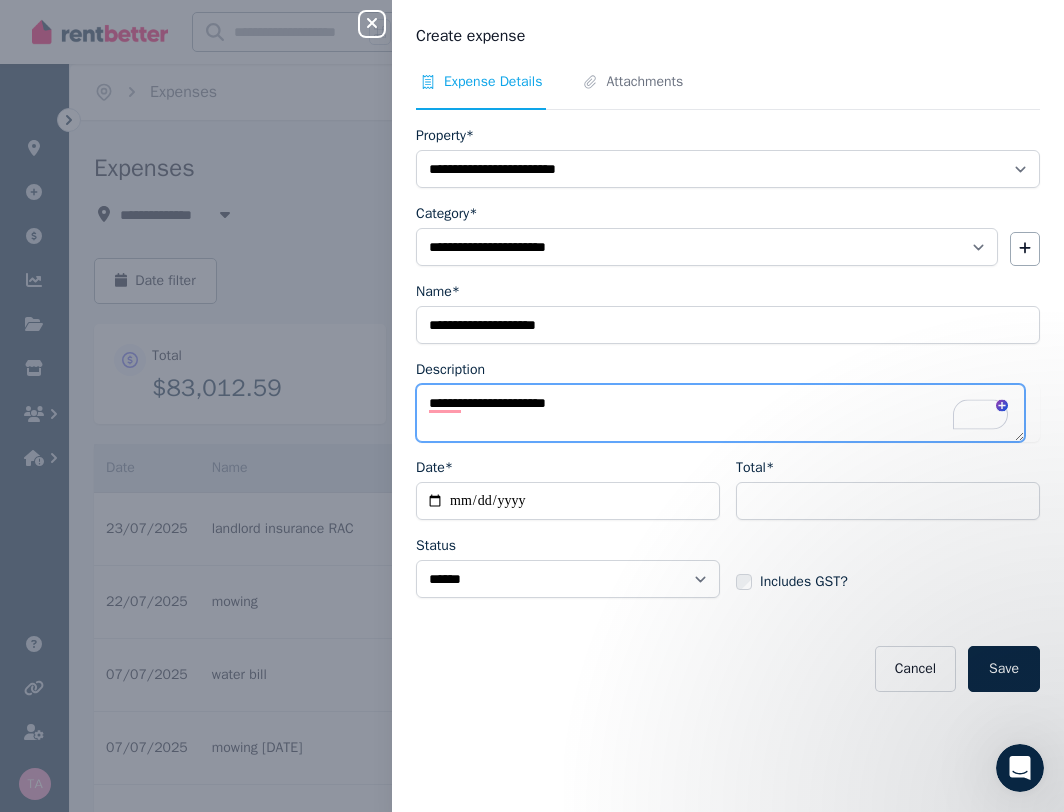 click on "**********" at bounding box center [720, 413] 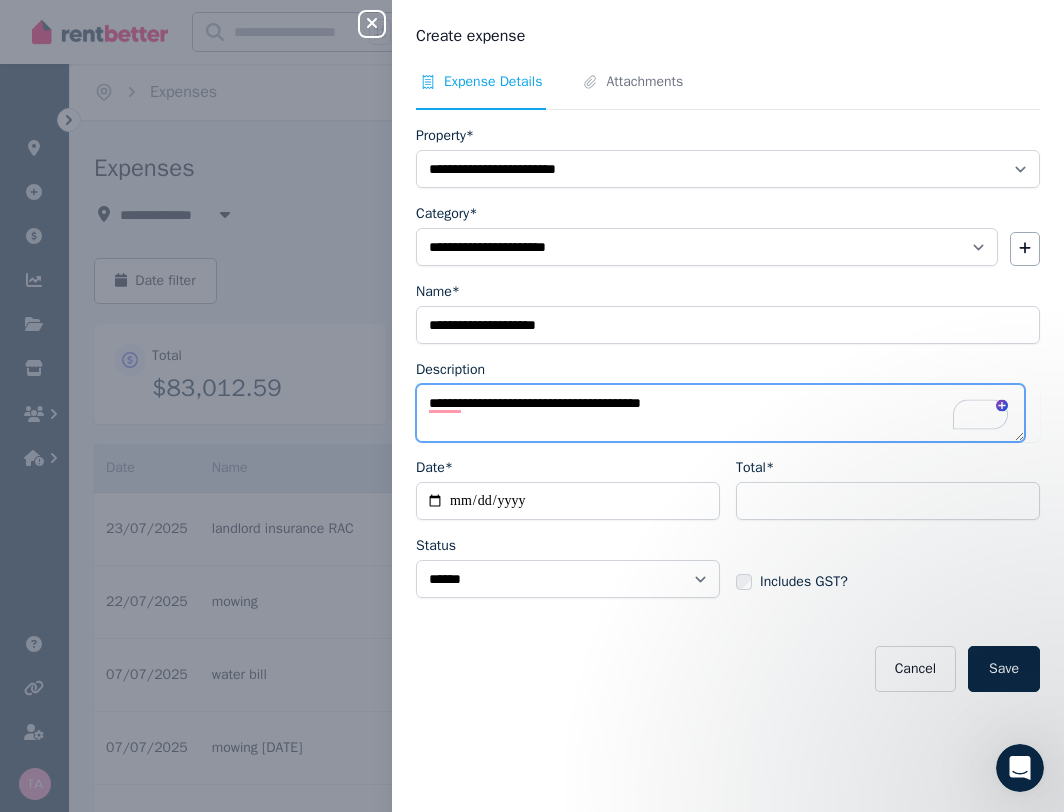type on "**********" 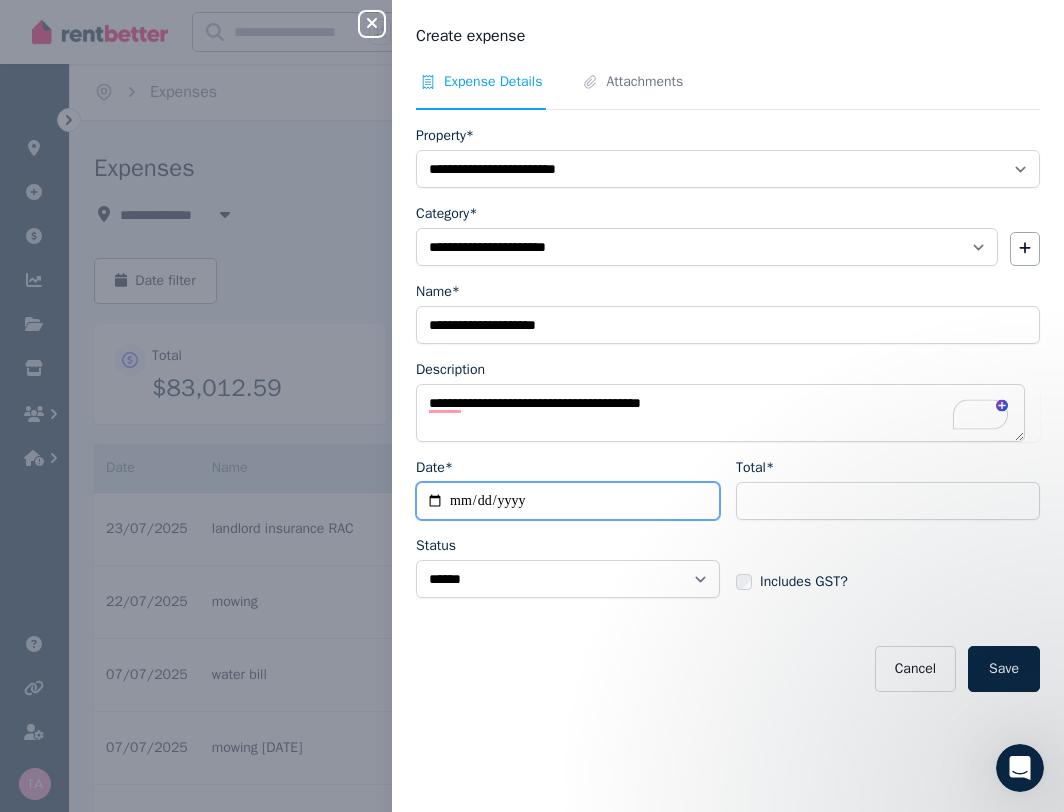 click on "Date*" at bounding box center (568, 501) 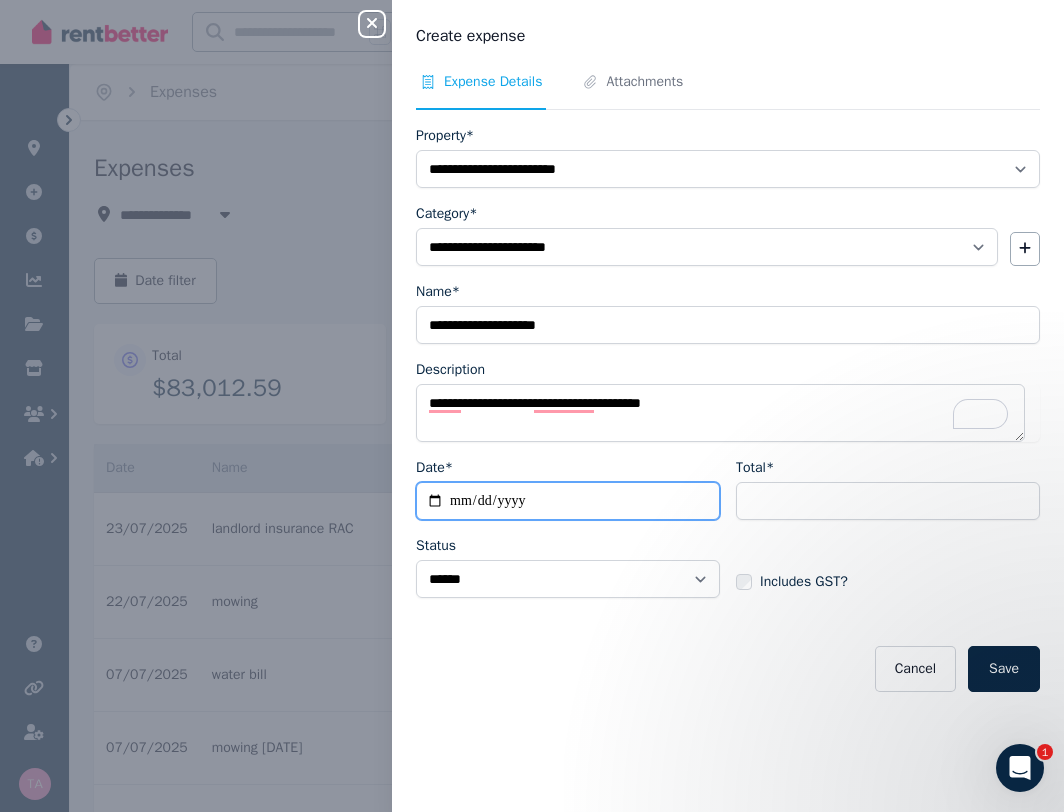 type on "**********" 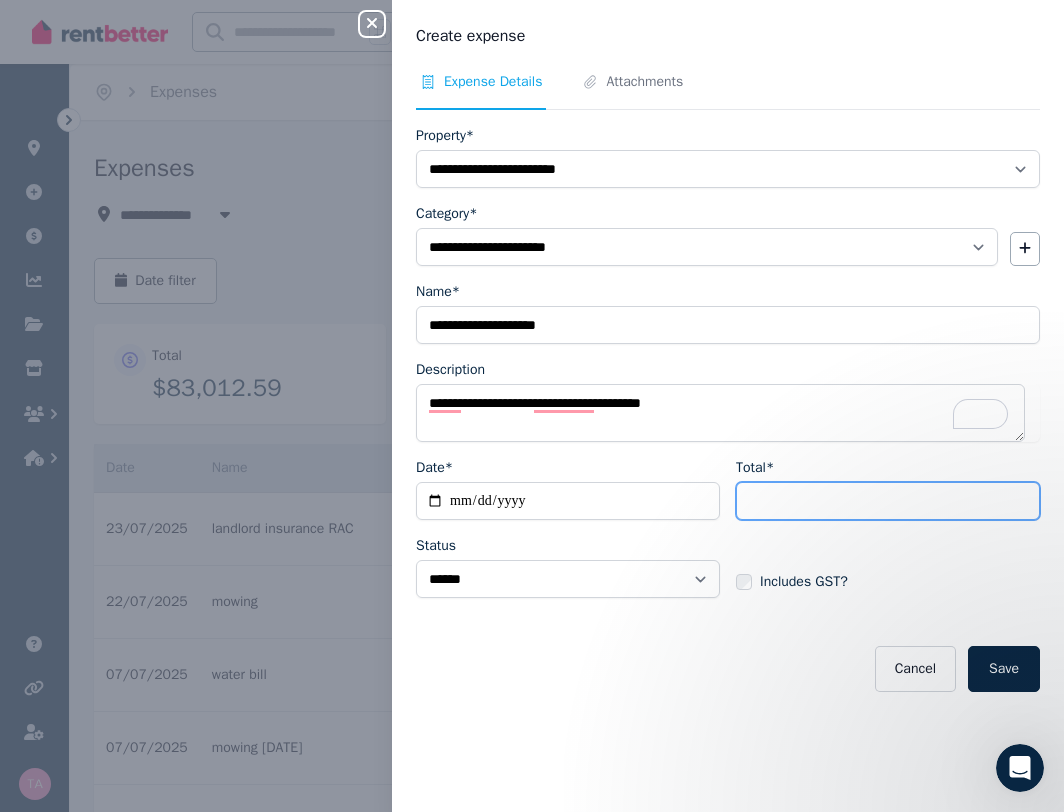 click on "Total*" at bounding box center (888, 501) 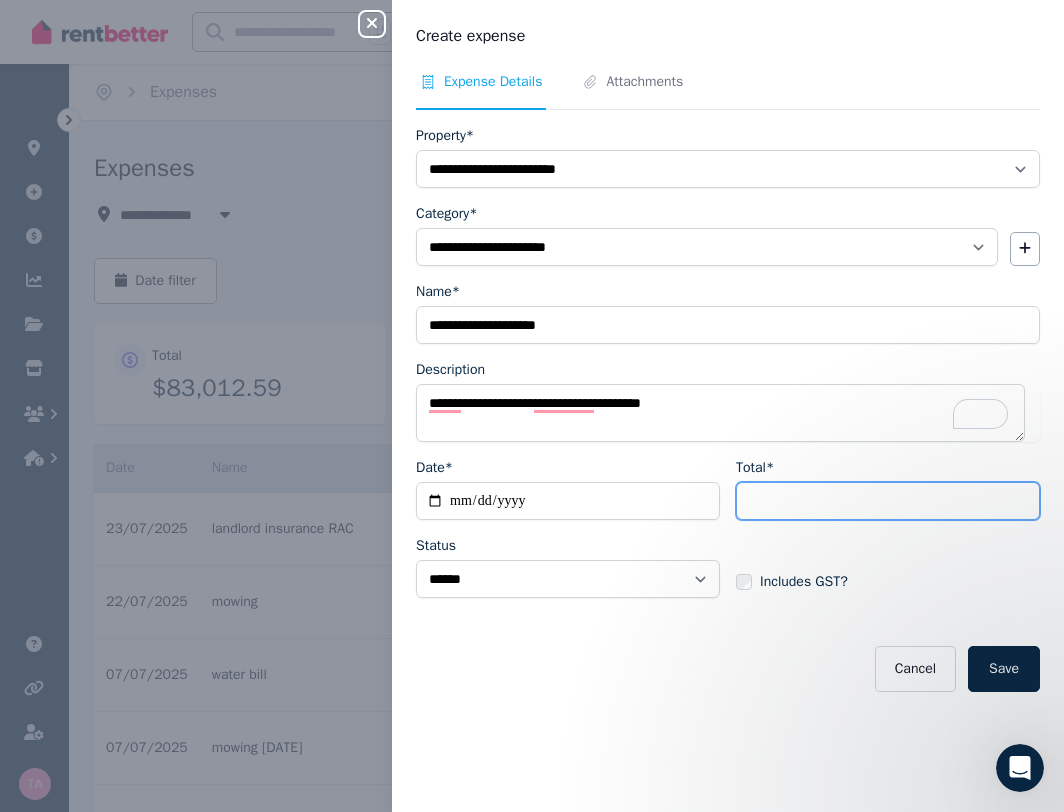 type on "****" 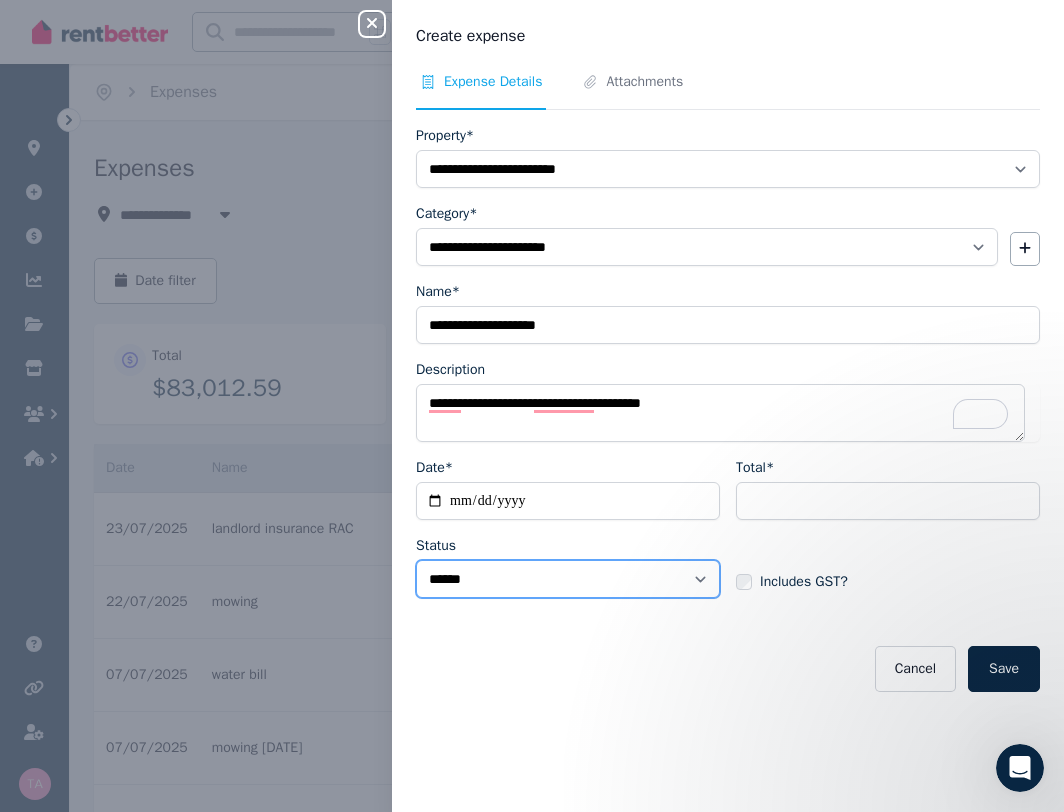 click on "****** ****" at bounding box center [568, 579] 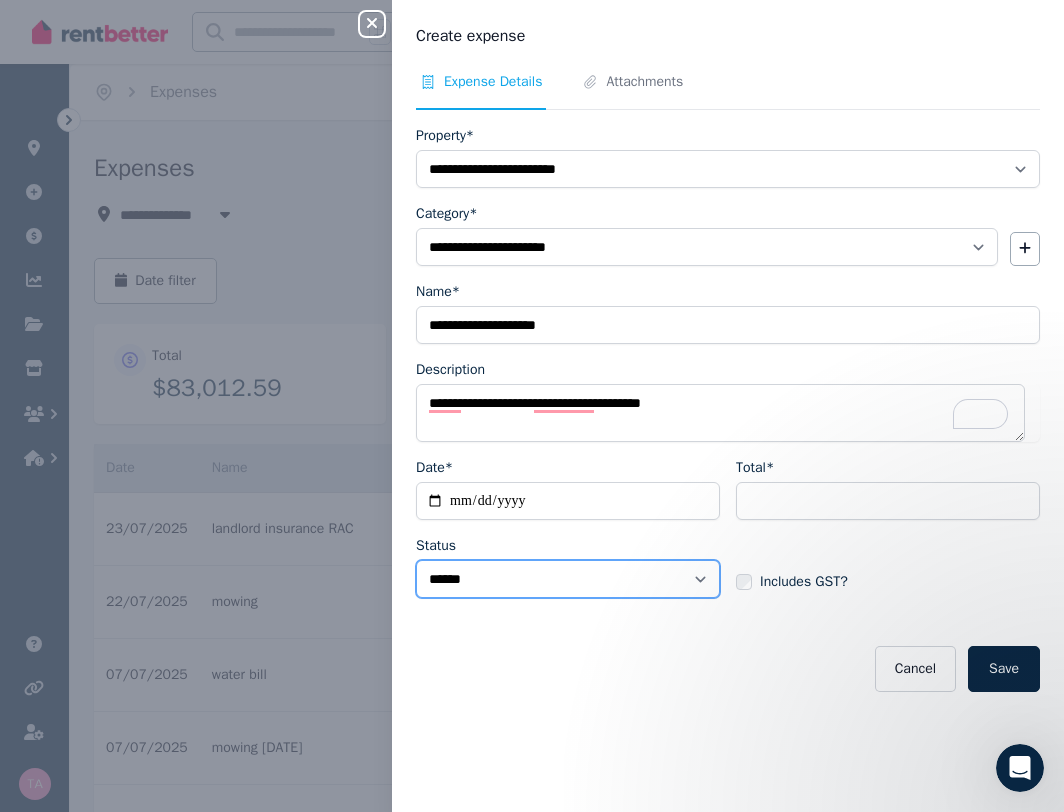 select on "**********" 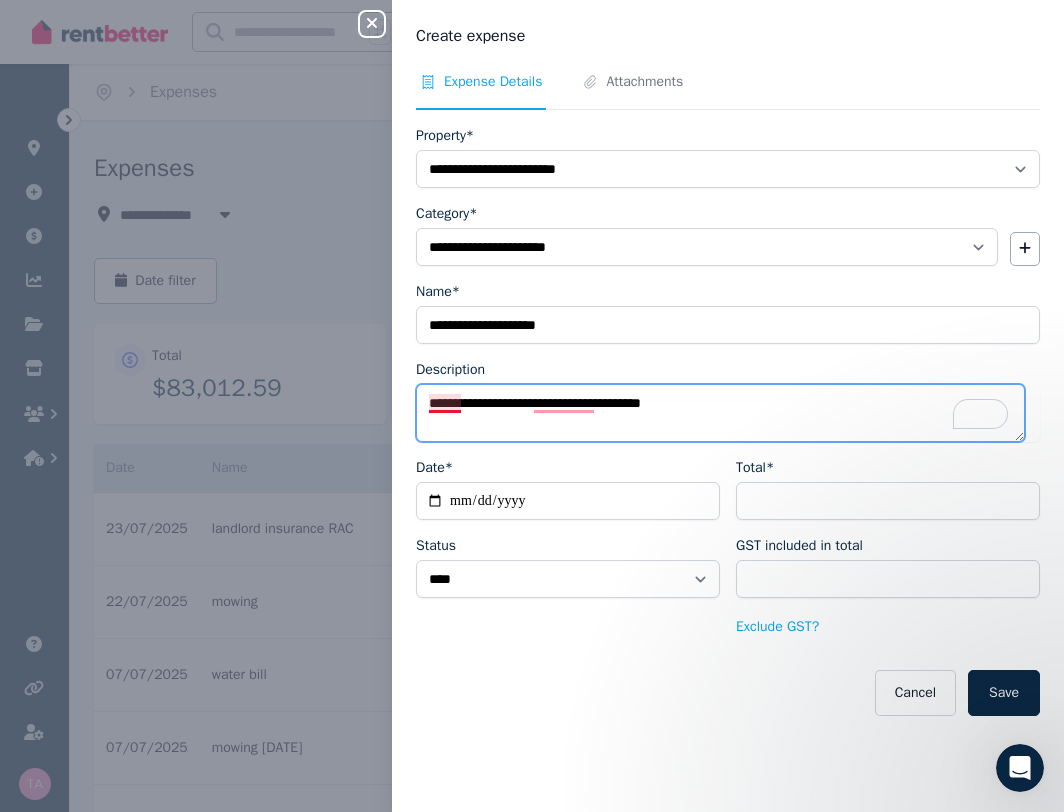 click on "**********" at bounding box center (720, 413) 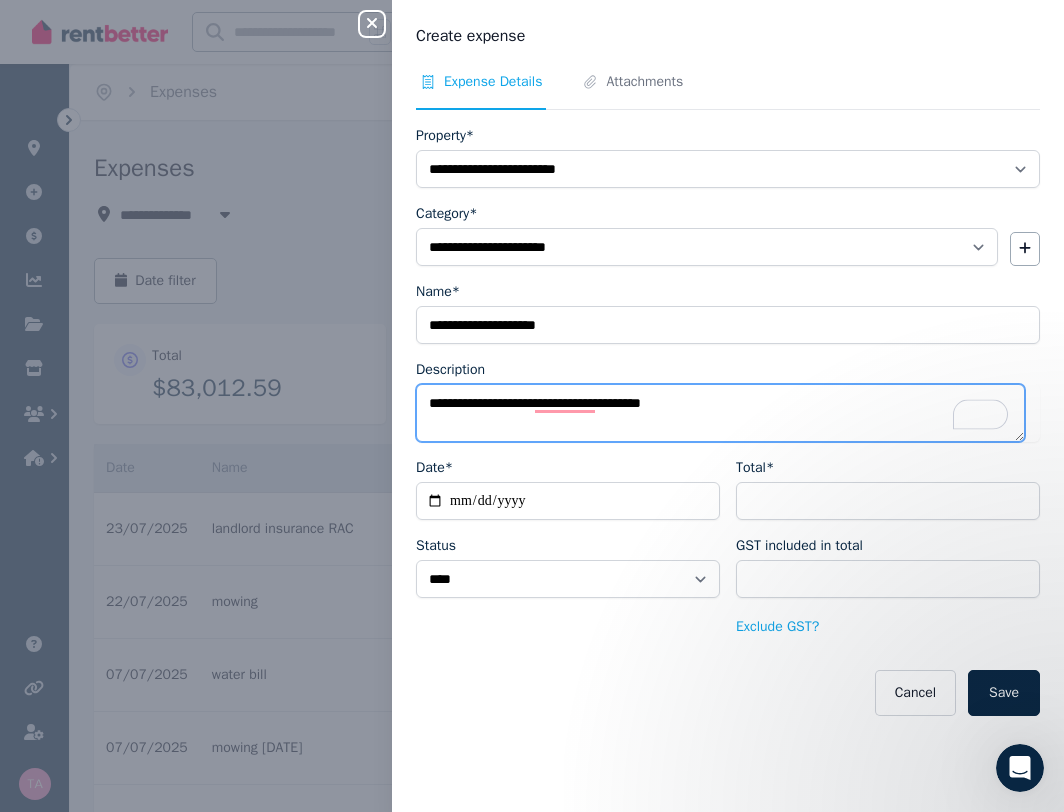 click on "**********" at bounding box center (720, 413) 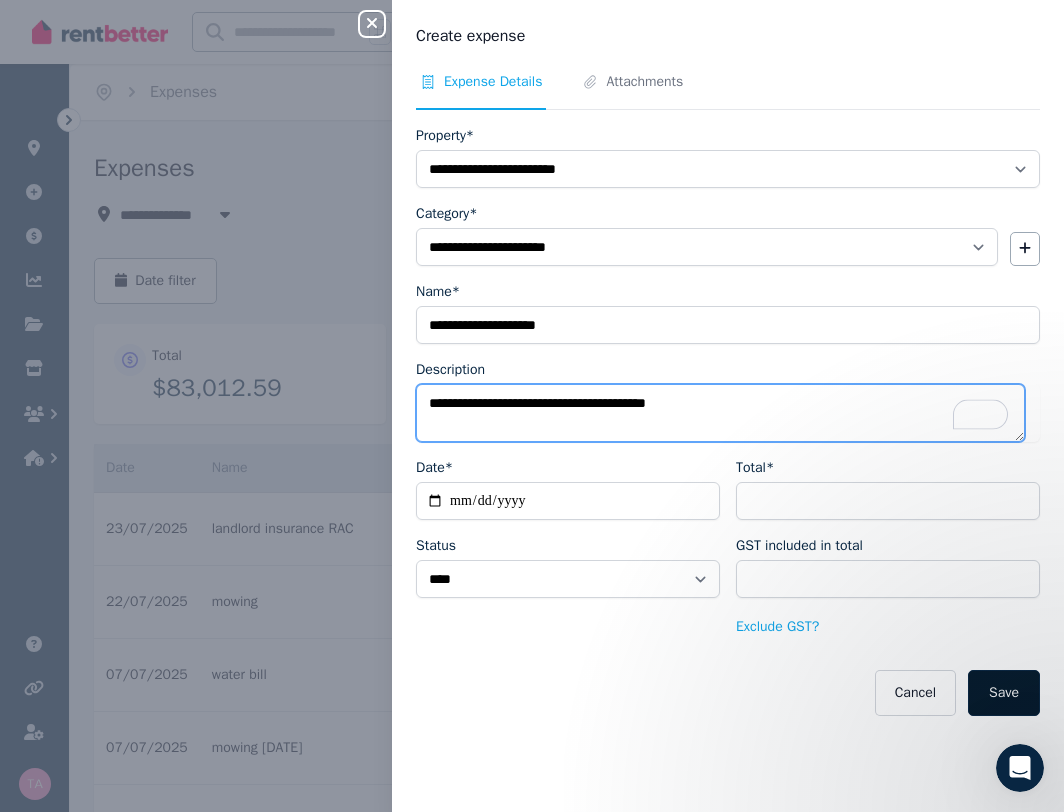type on "**********" 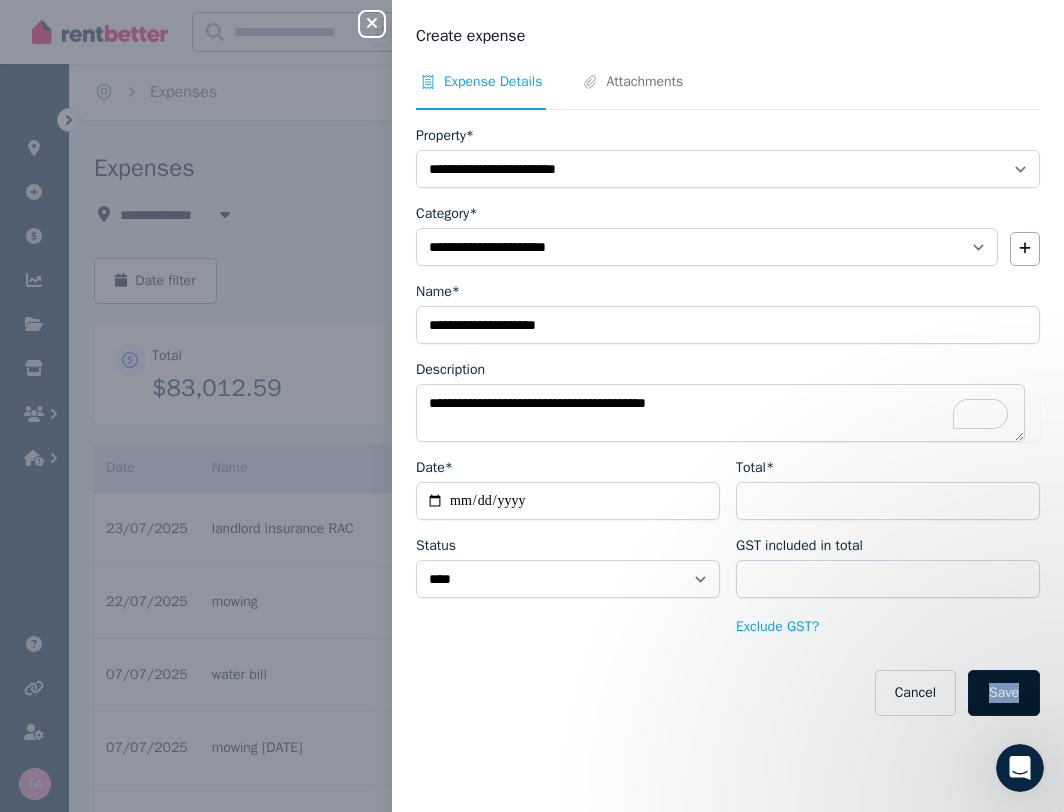 click on "Save" at bounding box center (1004, 693) 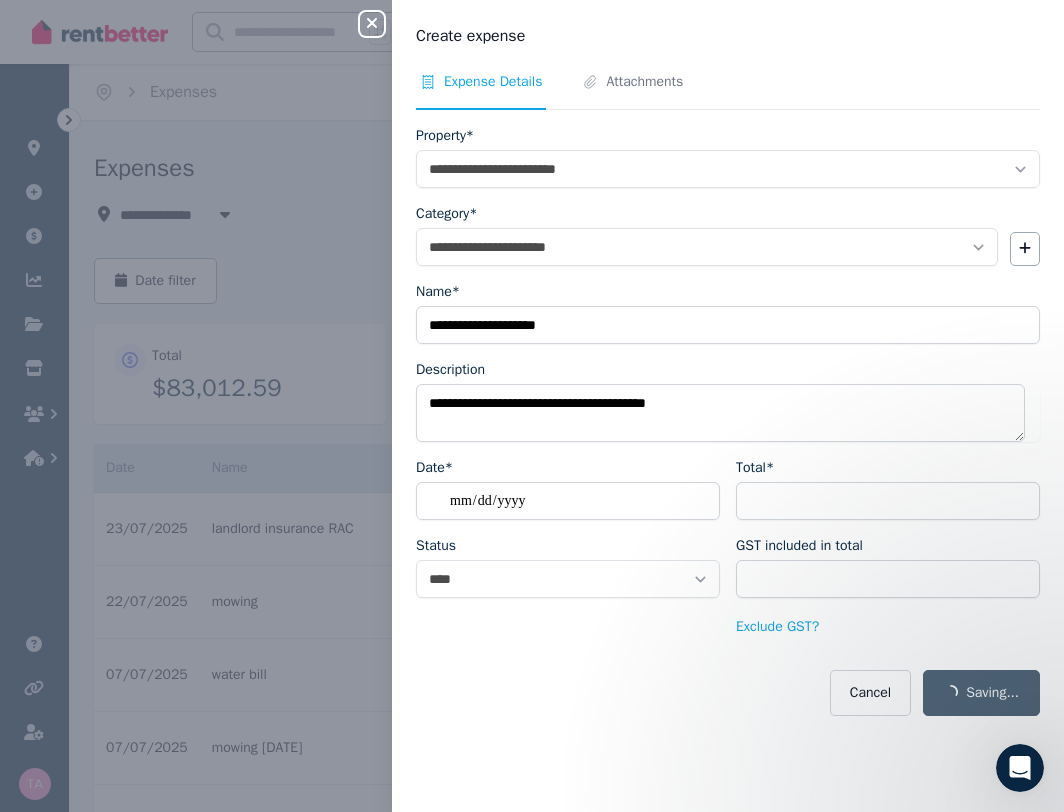 select on "**********" 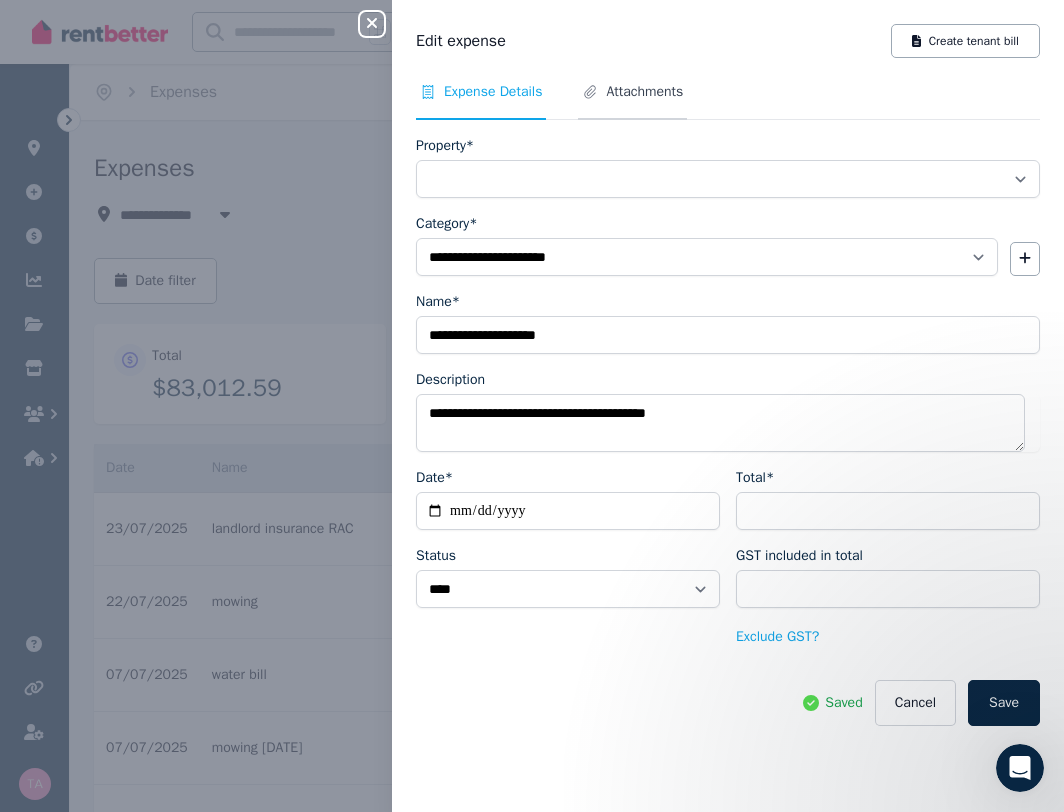 select on "**********" 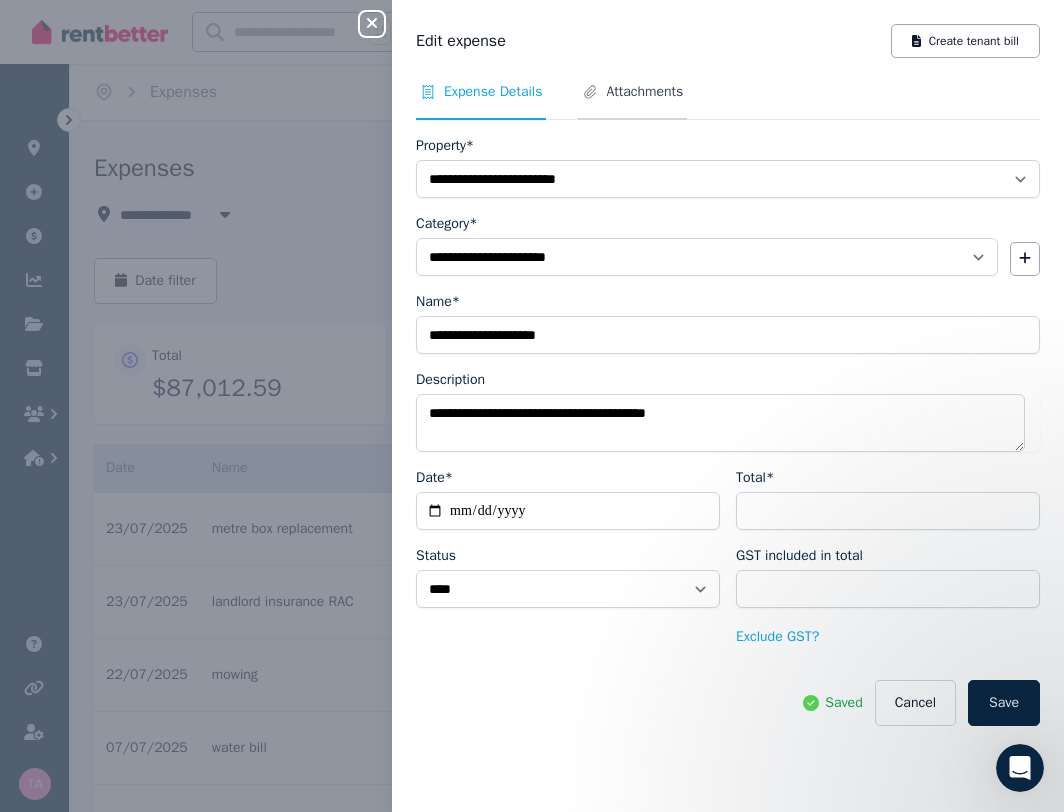 click on "Attachments" at bounding box center (644, 92) 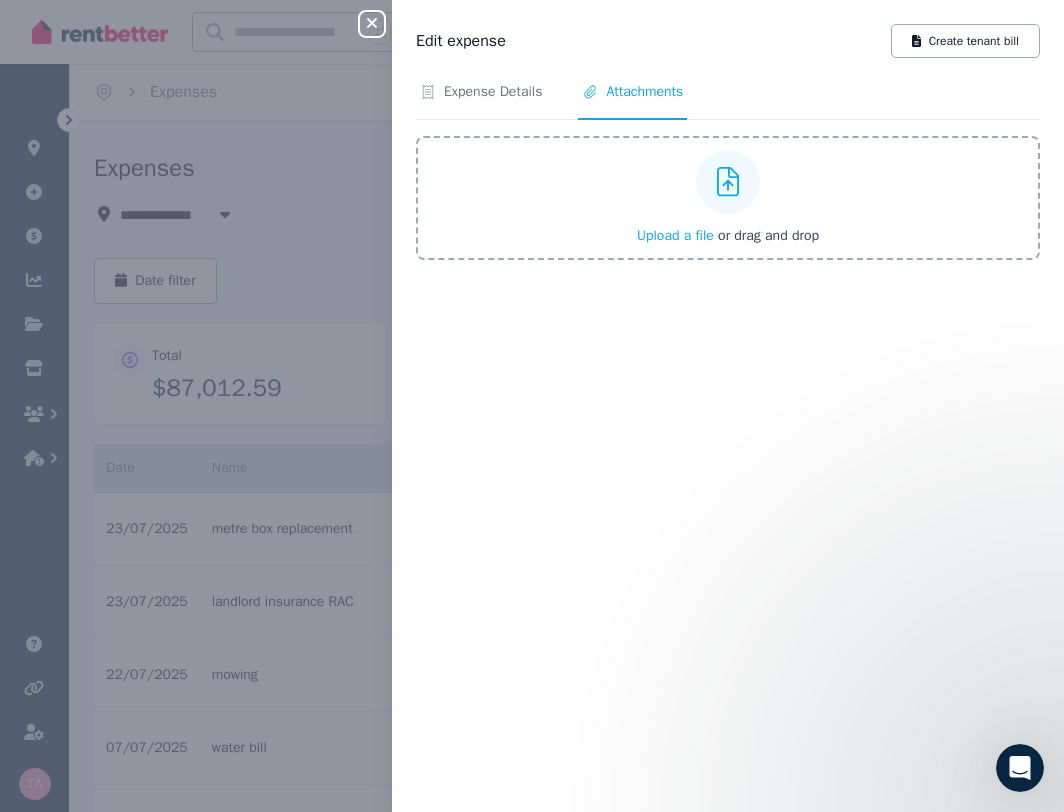 click on "Upload a file" at bounding box center [675, 235] 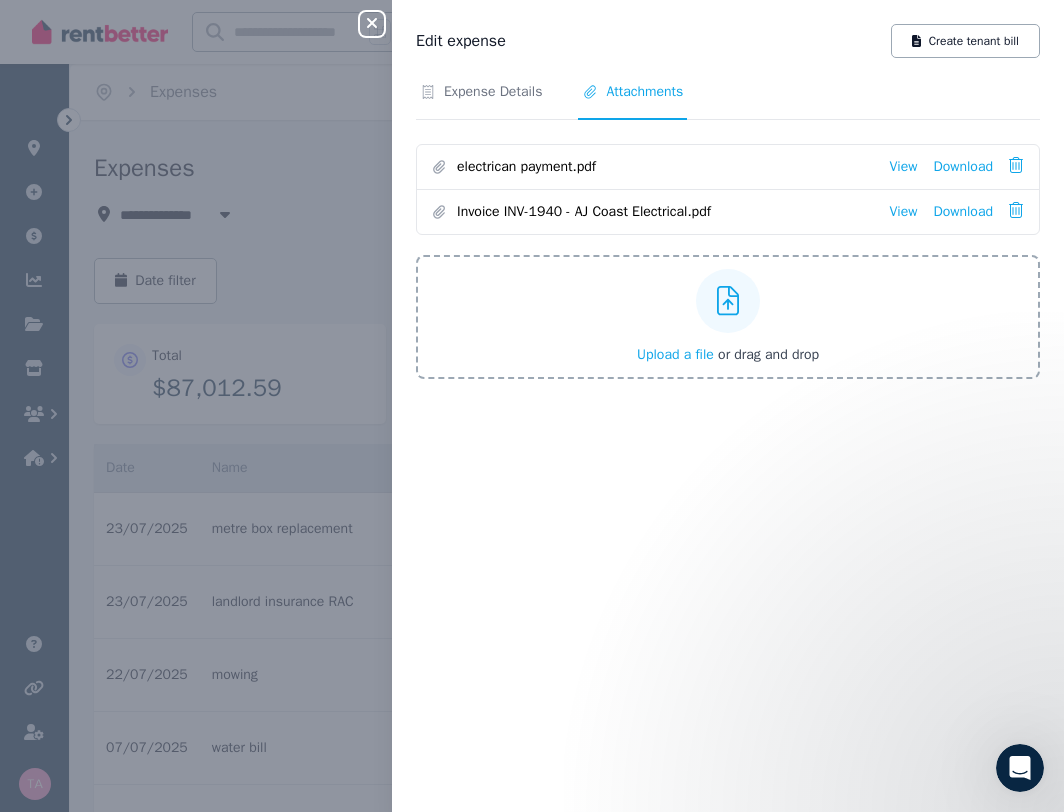 click 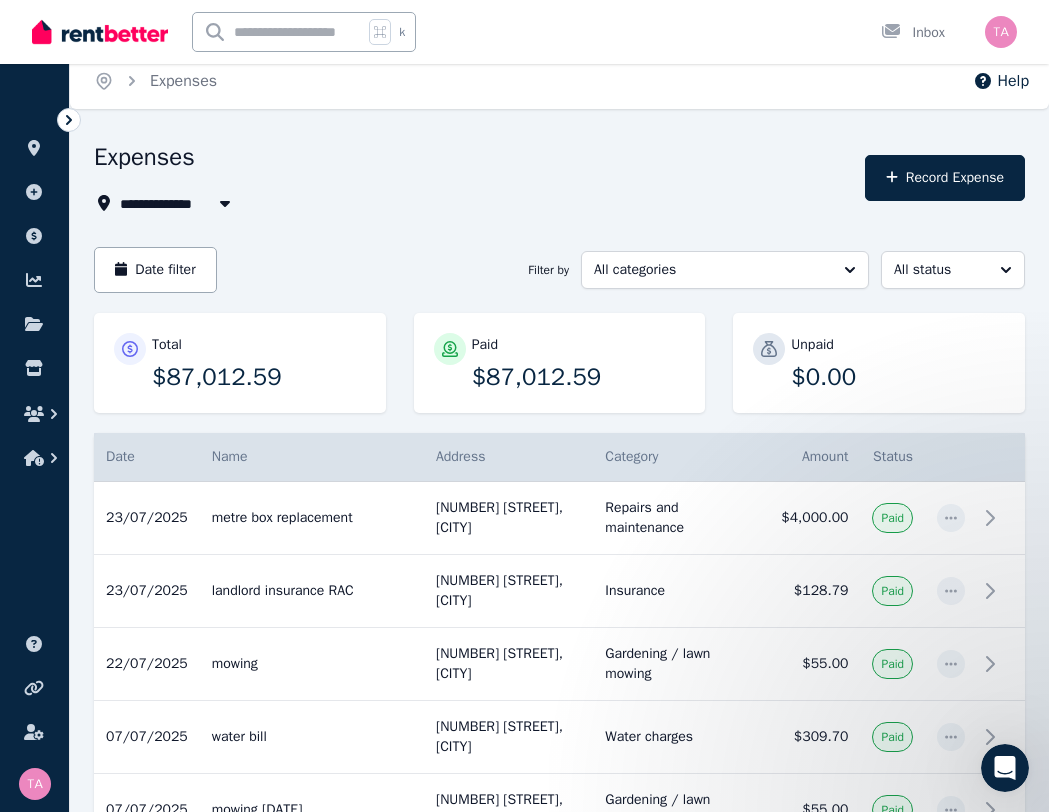 scroll, scrollTop: 7, scrollLeft: 0, axis: vertical 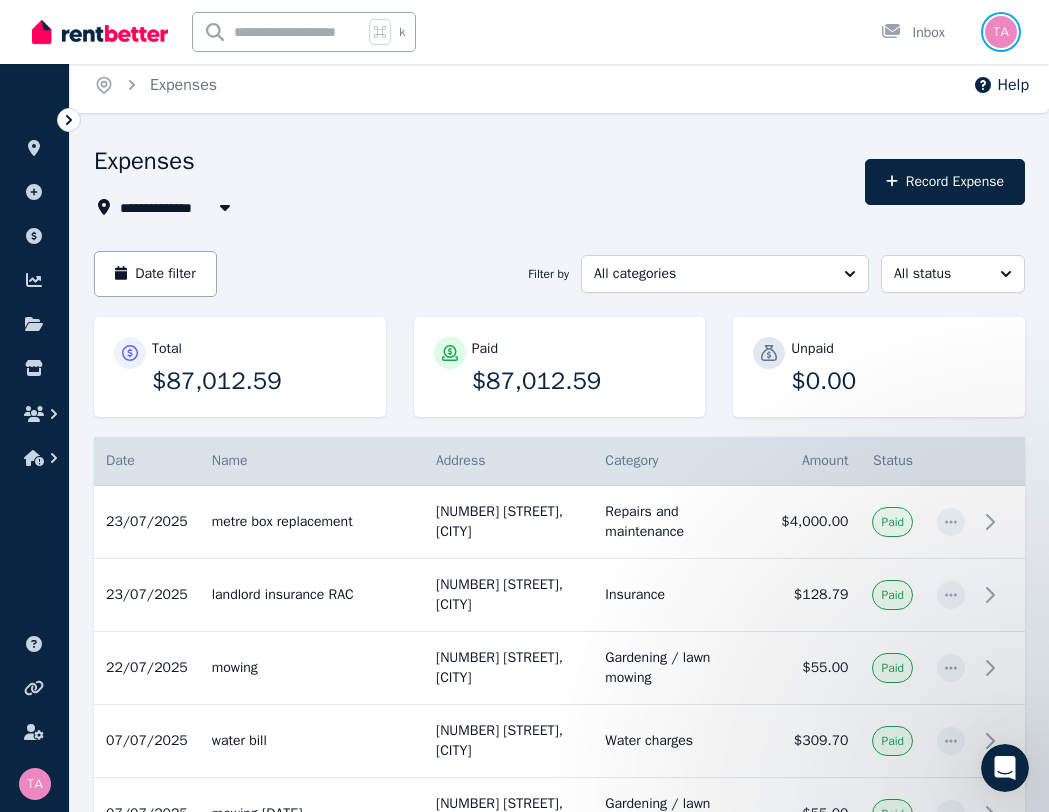 click at bounding box center (1001, 32) 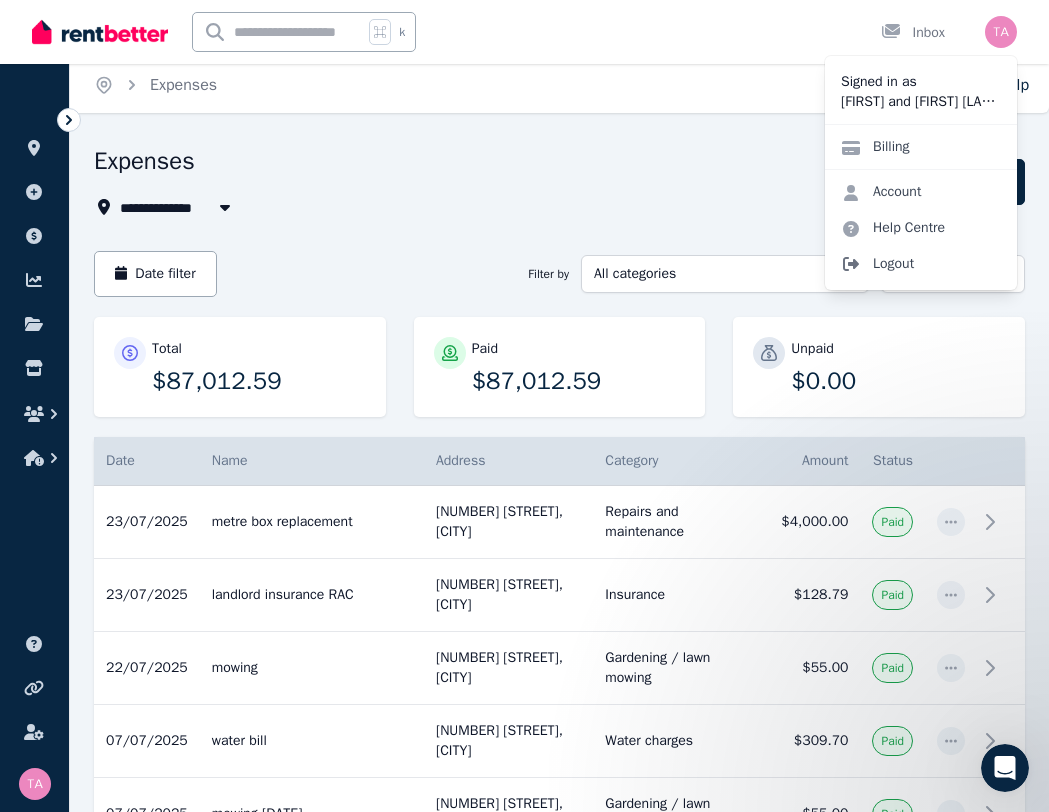 click on "Logout" at bounding box center (921, 264) 